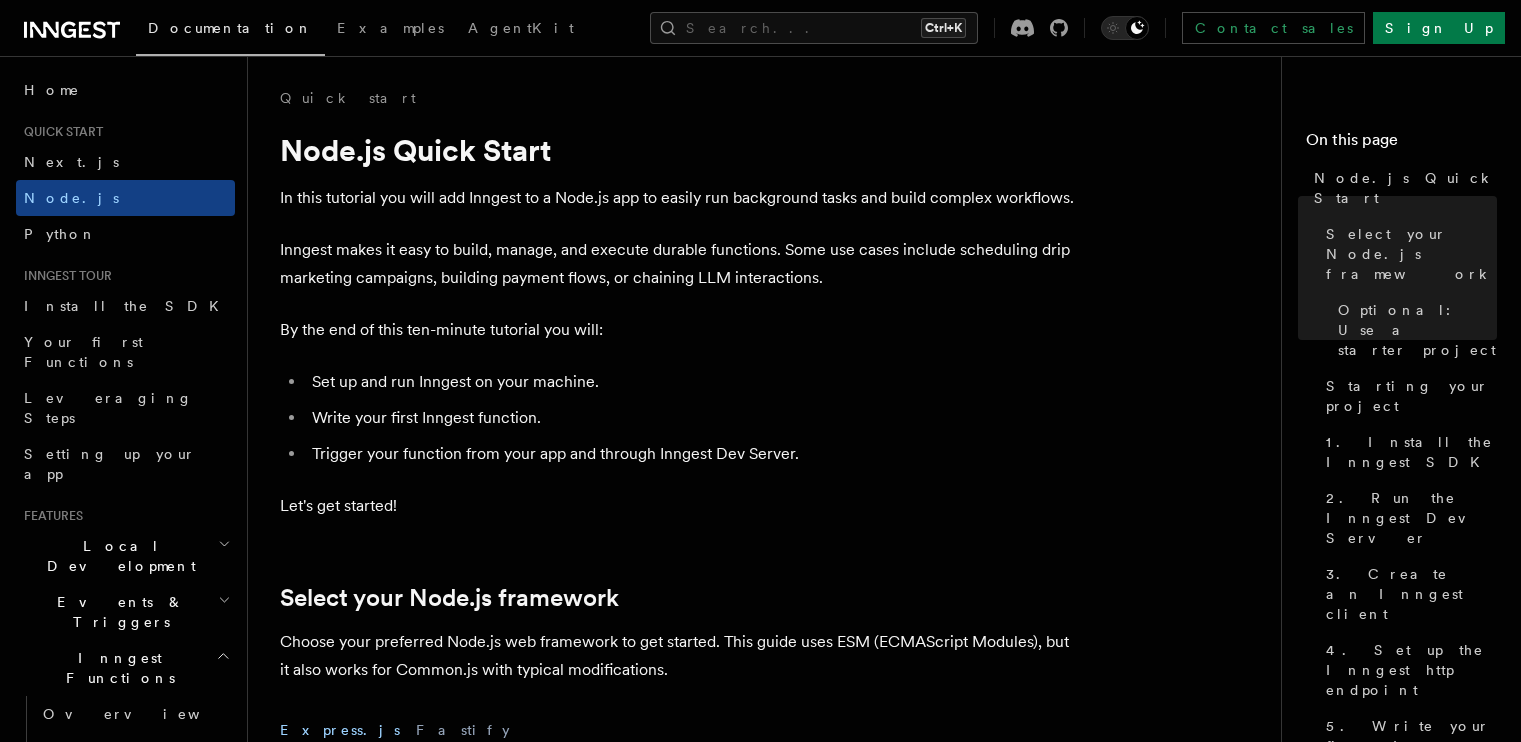 scroll, scrollTop: 735, scrollLeft: 0, axis: vertical 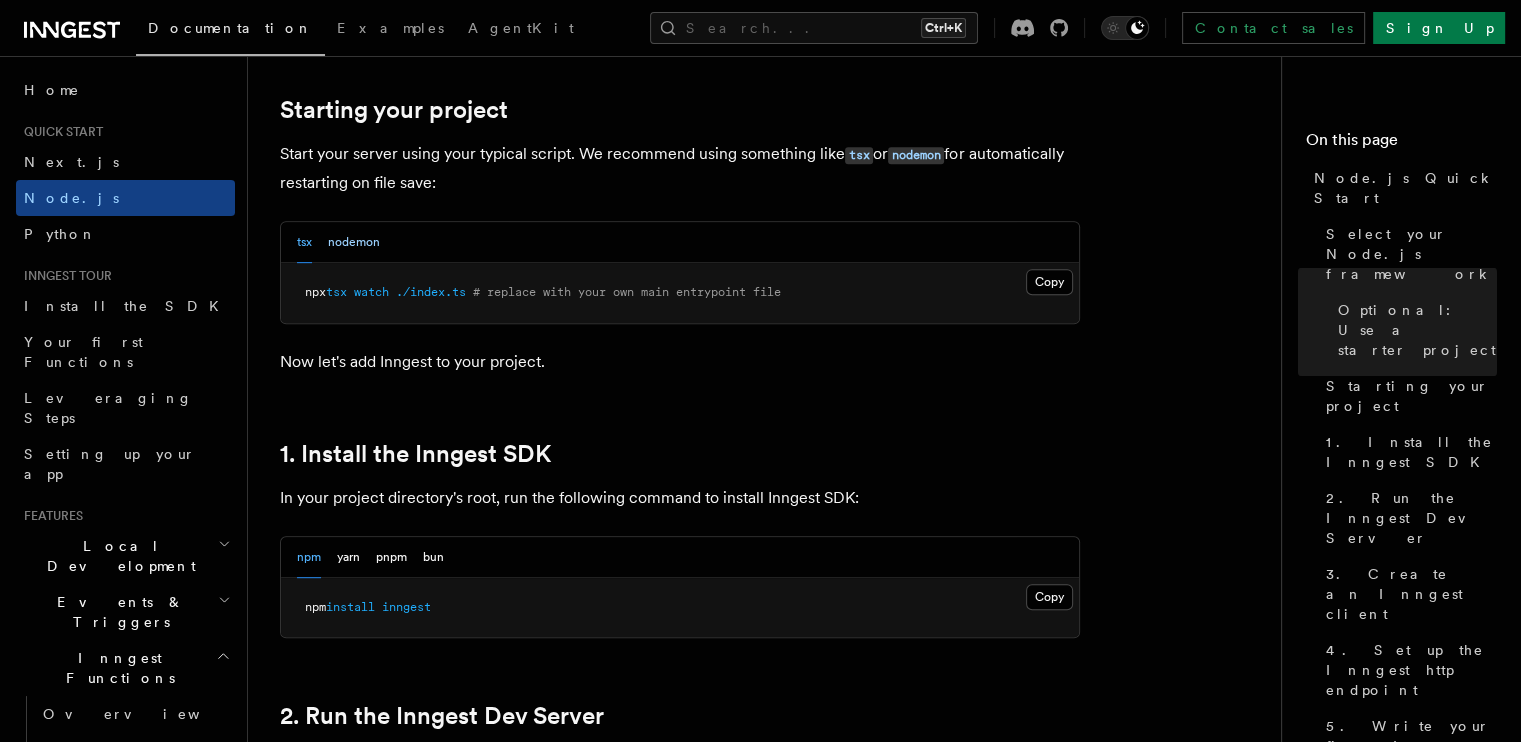 click on "nodemon" at bounding box center [354, 242] 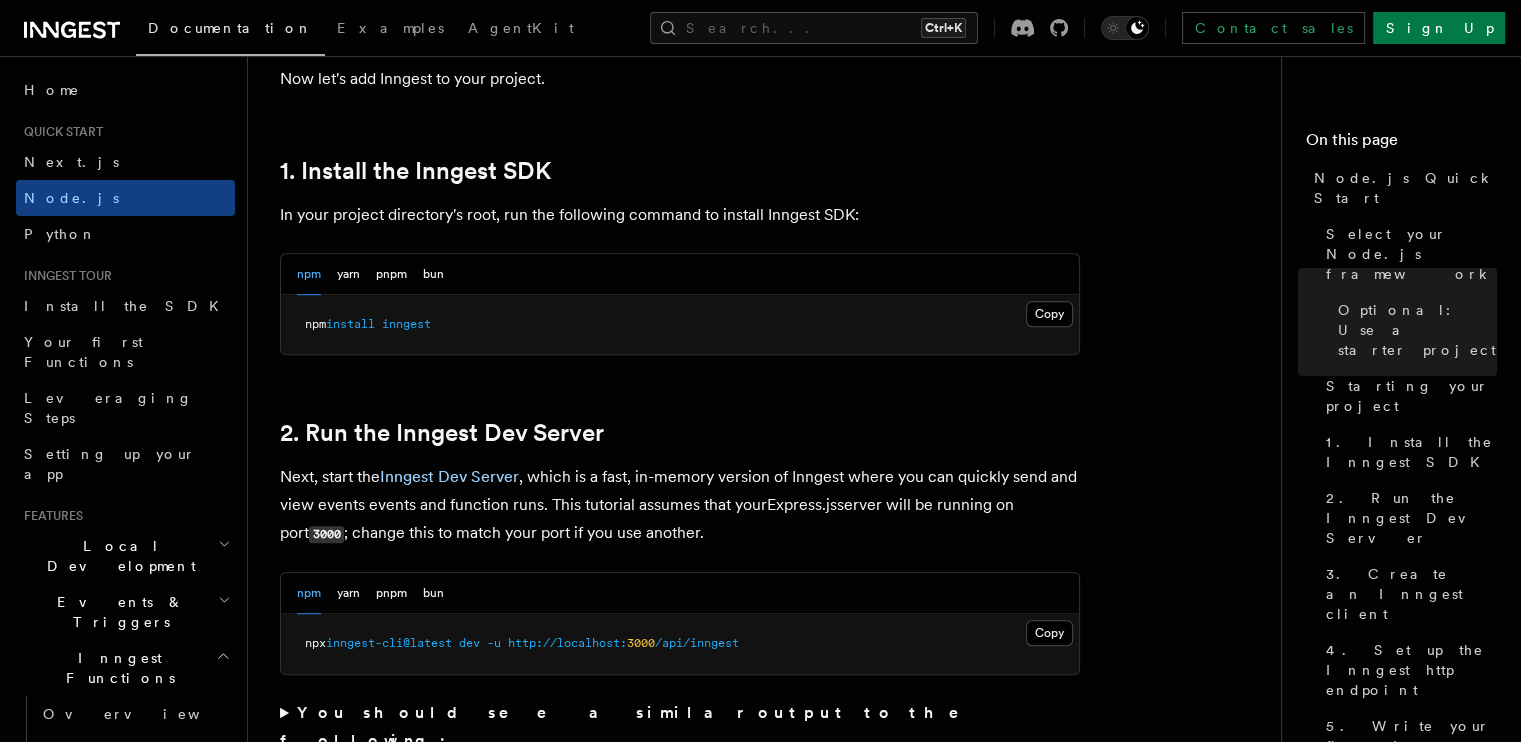 scroll, scrollTop: 1226, scrollLeft: 0, axis: vertical 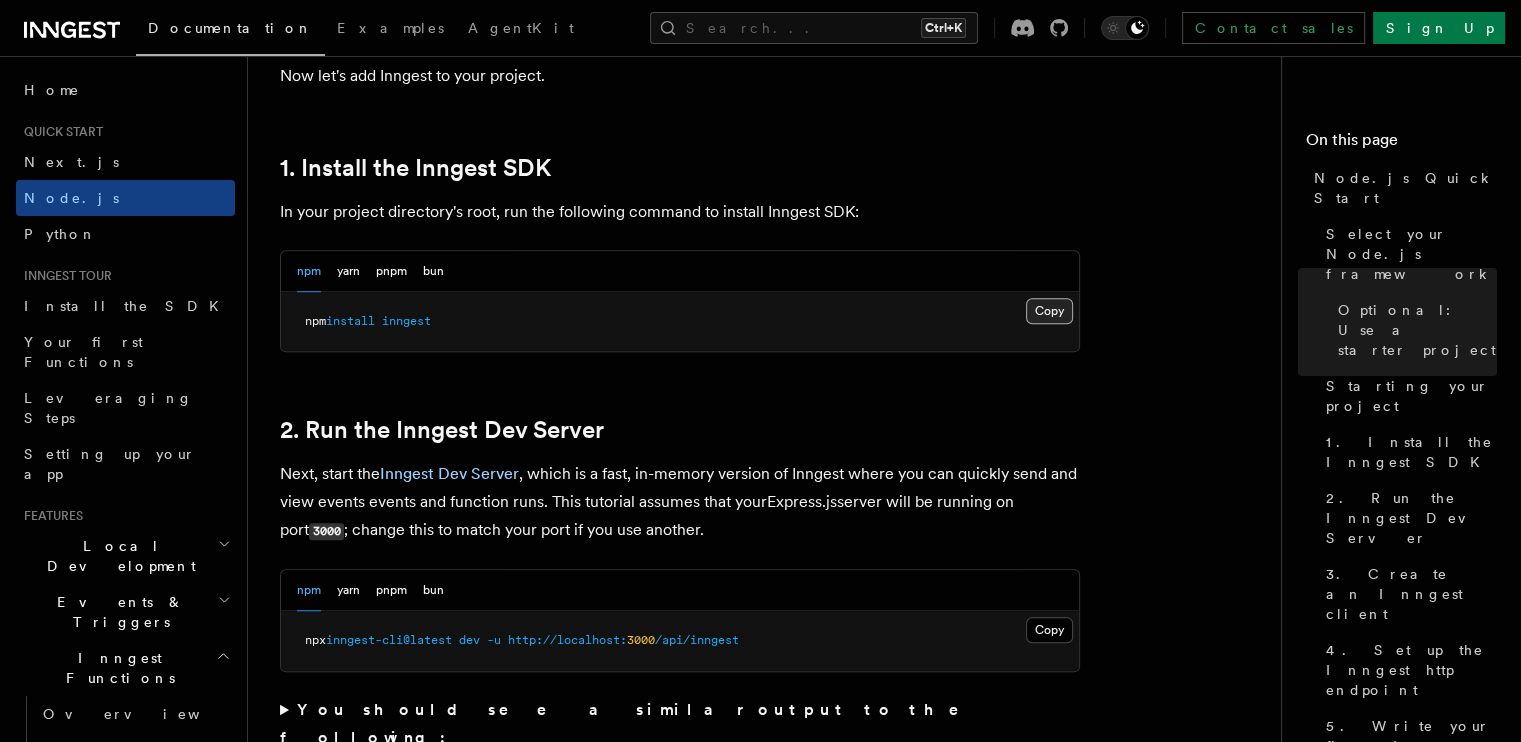 click on "Copy Copied" at bounding box center [1049, 311] 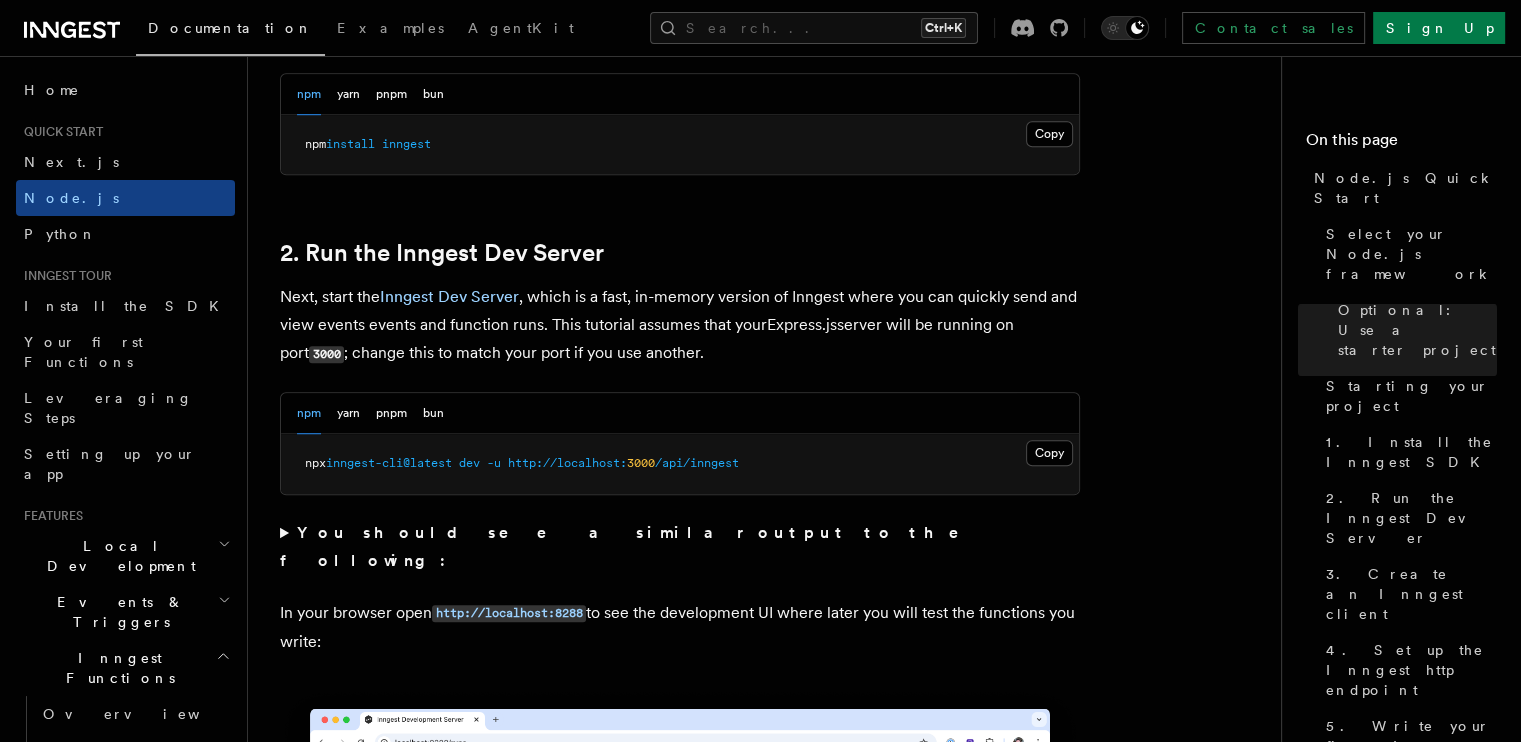 scroll, scrollTop: 1416, scrollLeft: 0, axis: vertical 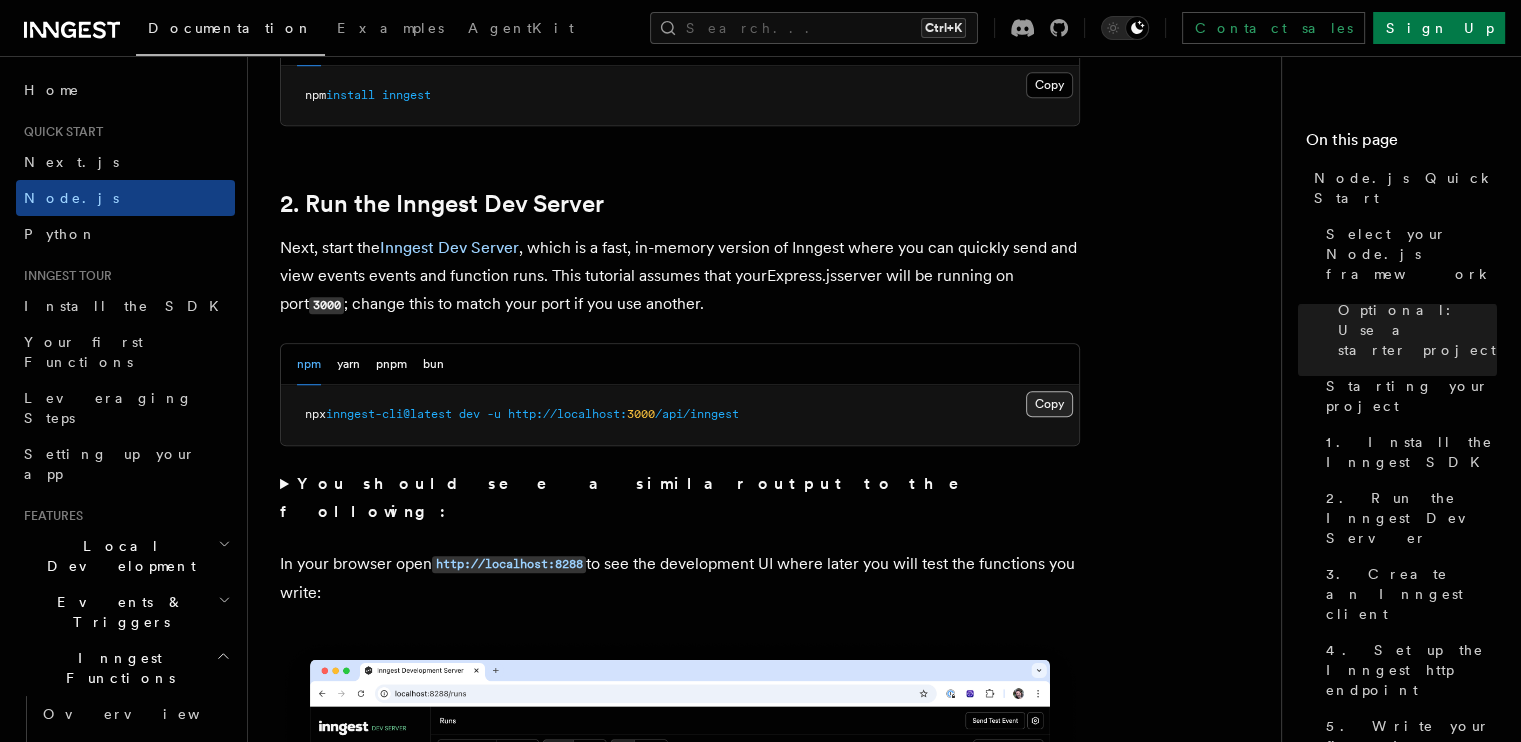 click on "Copy Copied" at bounding box center [1049, 404] 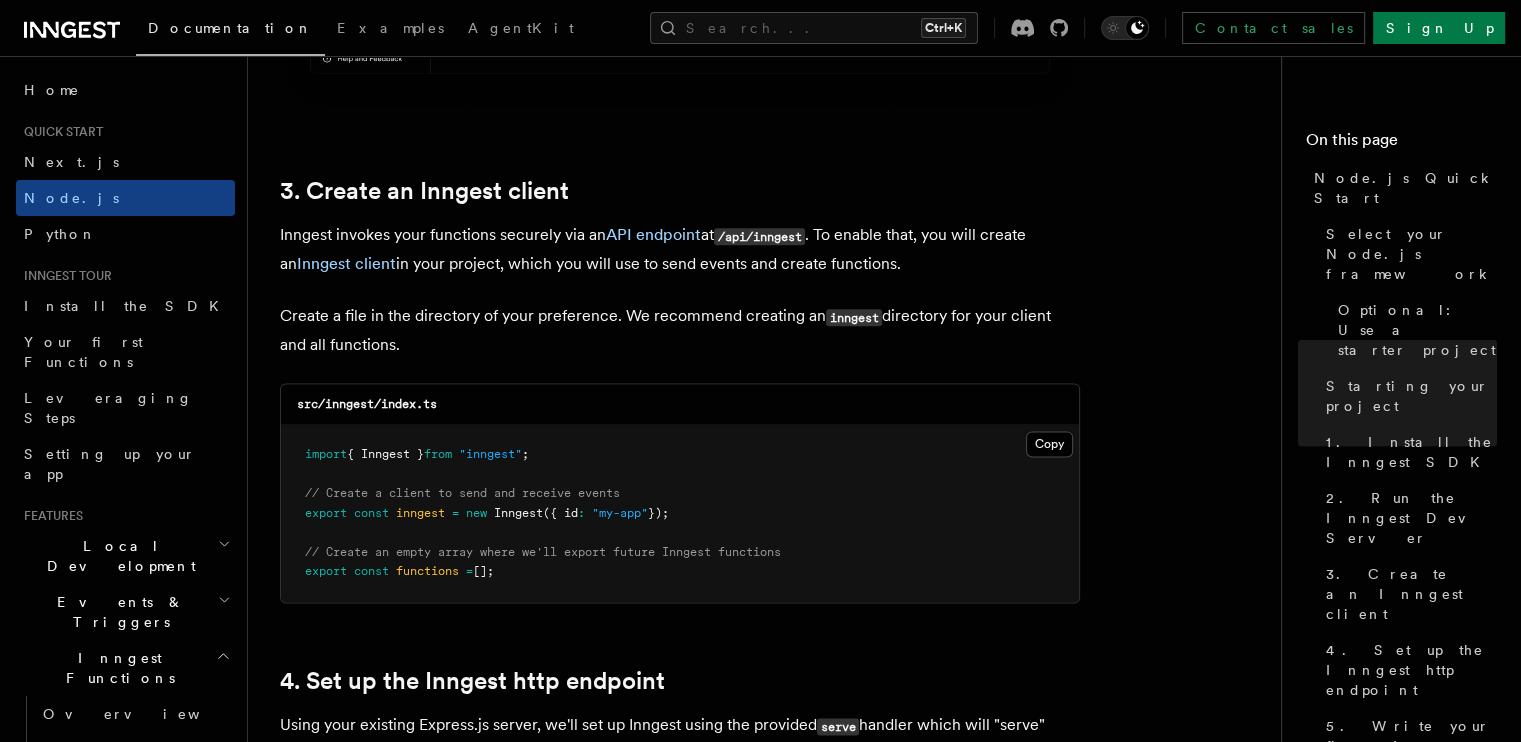 scroll, scrollTop: 2480, scrollLeft: 0, axis: vertical 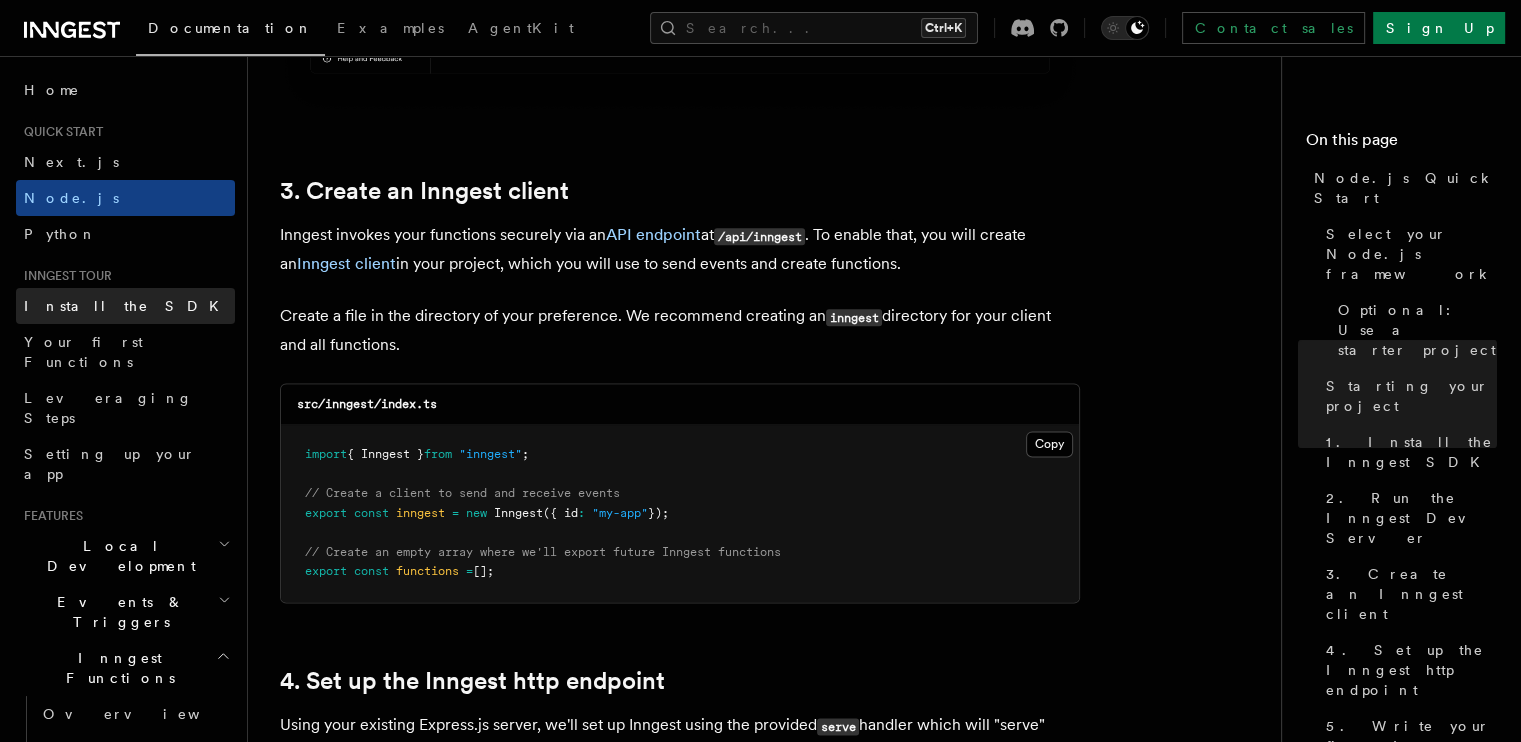 type 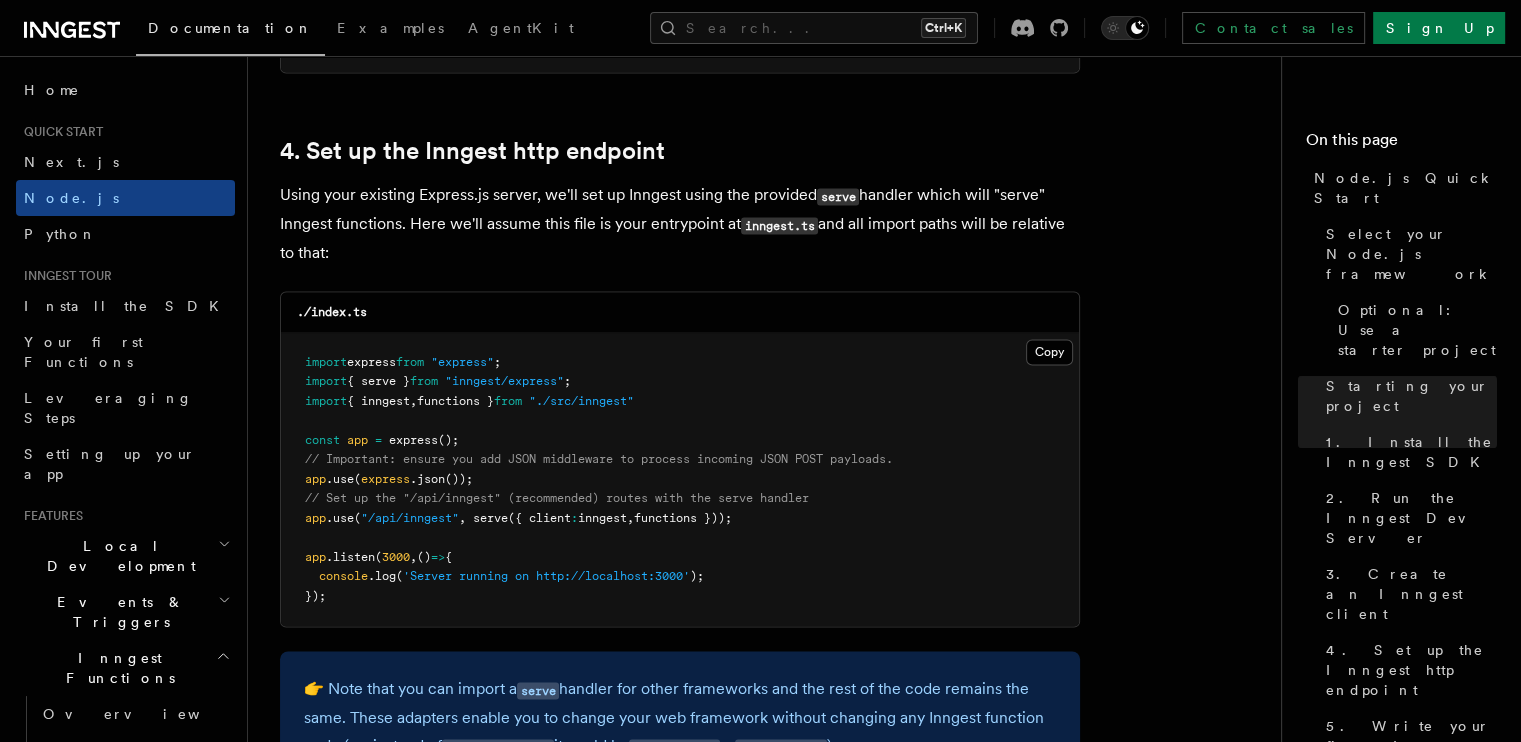 scroll, scrollTop: 3016, scrollLeft: 0, axis: vertical 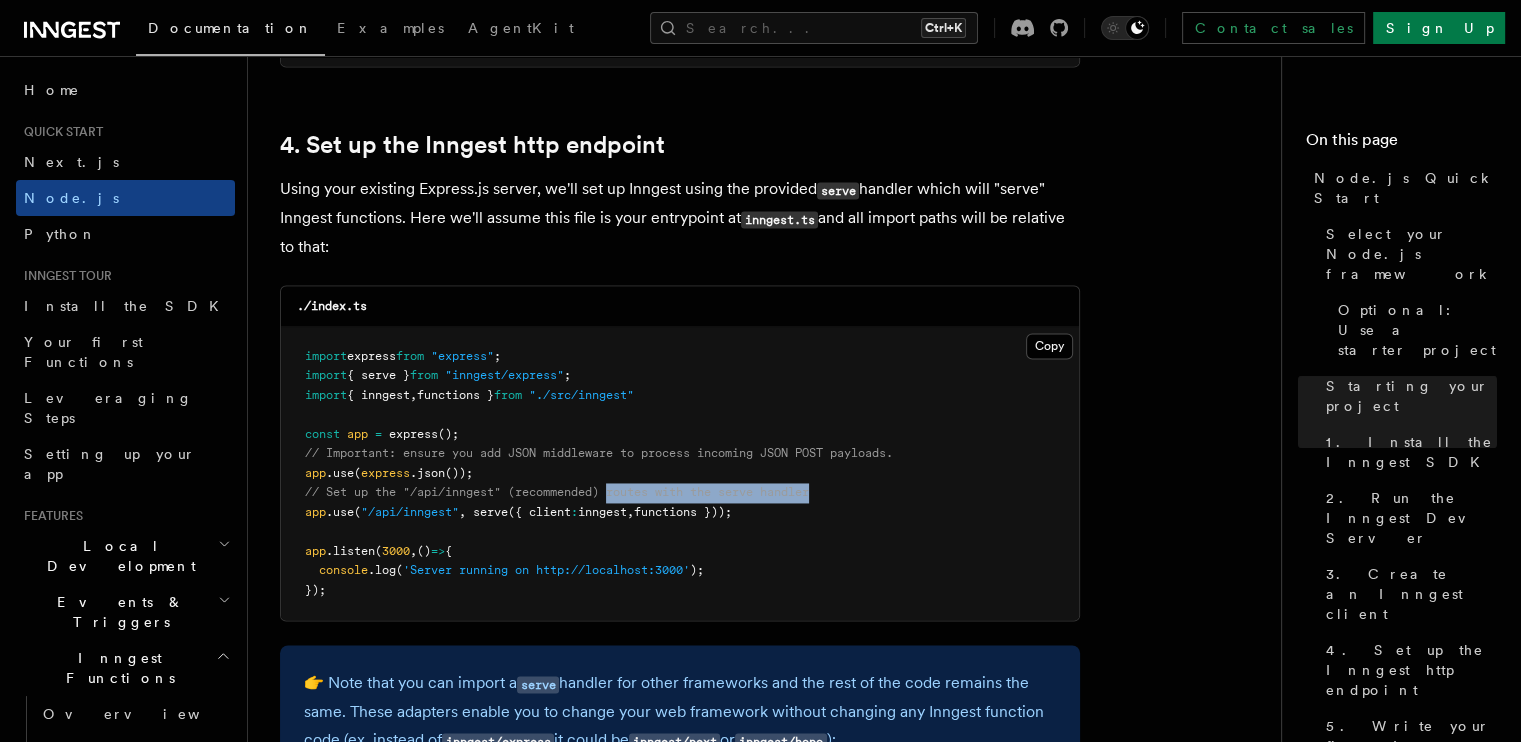 drag, startPoint x: 613, startPoint y: 463, endPoint x: 820, endPoint y: 465, distance: 207.00966 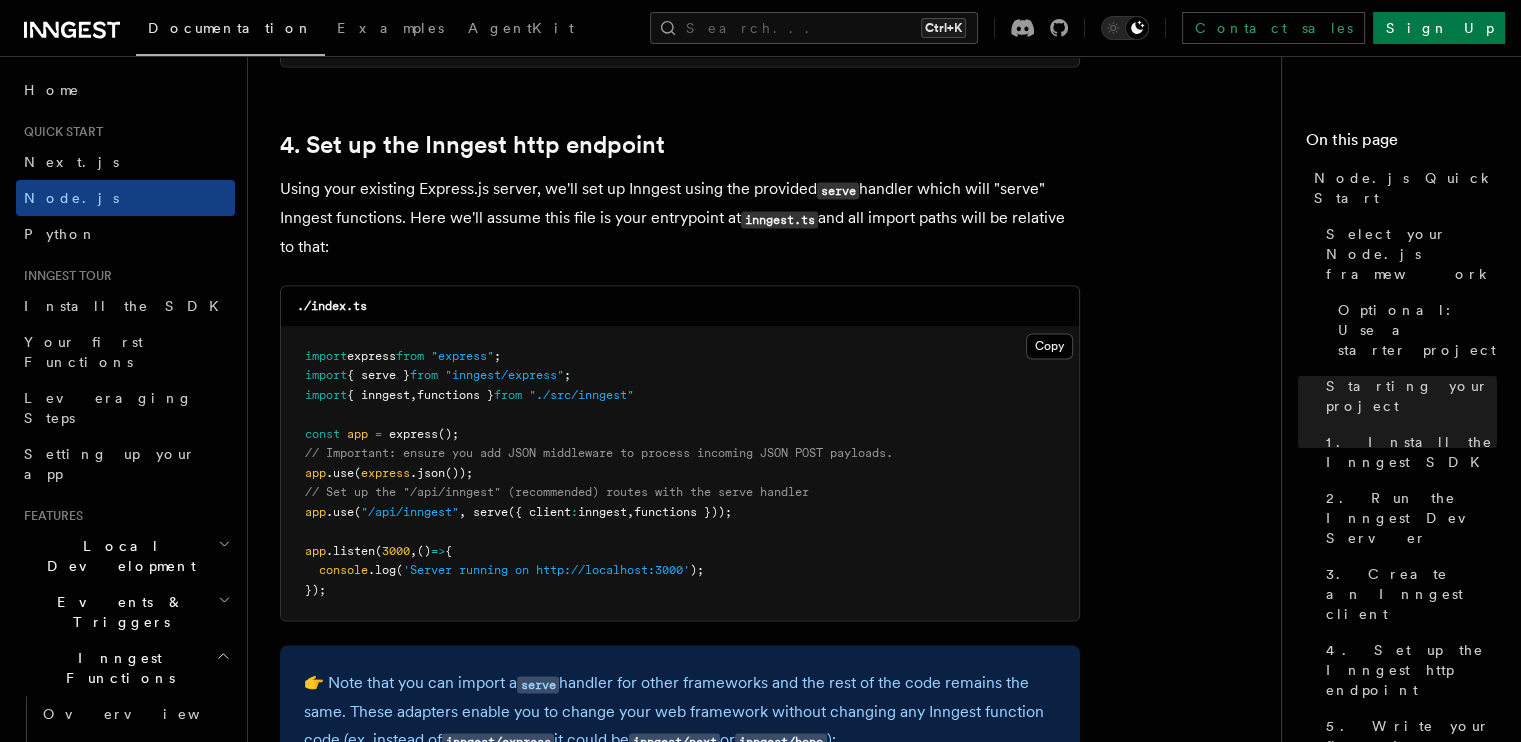 click on "import  express  from   "express" ;
import  { serve }  from   "inngest/express" ;
import  { inngest ,  functions }  from   "./src/inngest"
const   app   =   express ();
// Important: ensure you add JSON middleware to process incoming JSON POST payloads.
app .use ( express .json ());
// Set up the "/api/inngest" (recommended) routes with the serve handler
app .use ( "/api/inngest" ,   serve ({ client :  inngest ,  functions }));
app .listen ( 3000 ,  ()  =>  {
console .log ( 'Server running on http://localhost:3000' );
});" at bounding box center (680, 474) 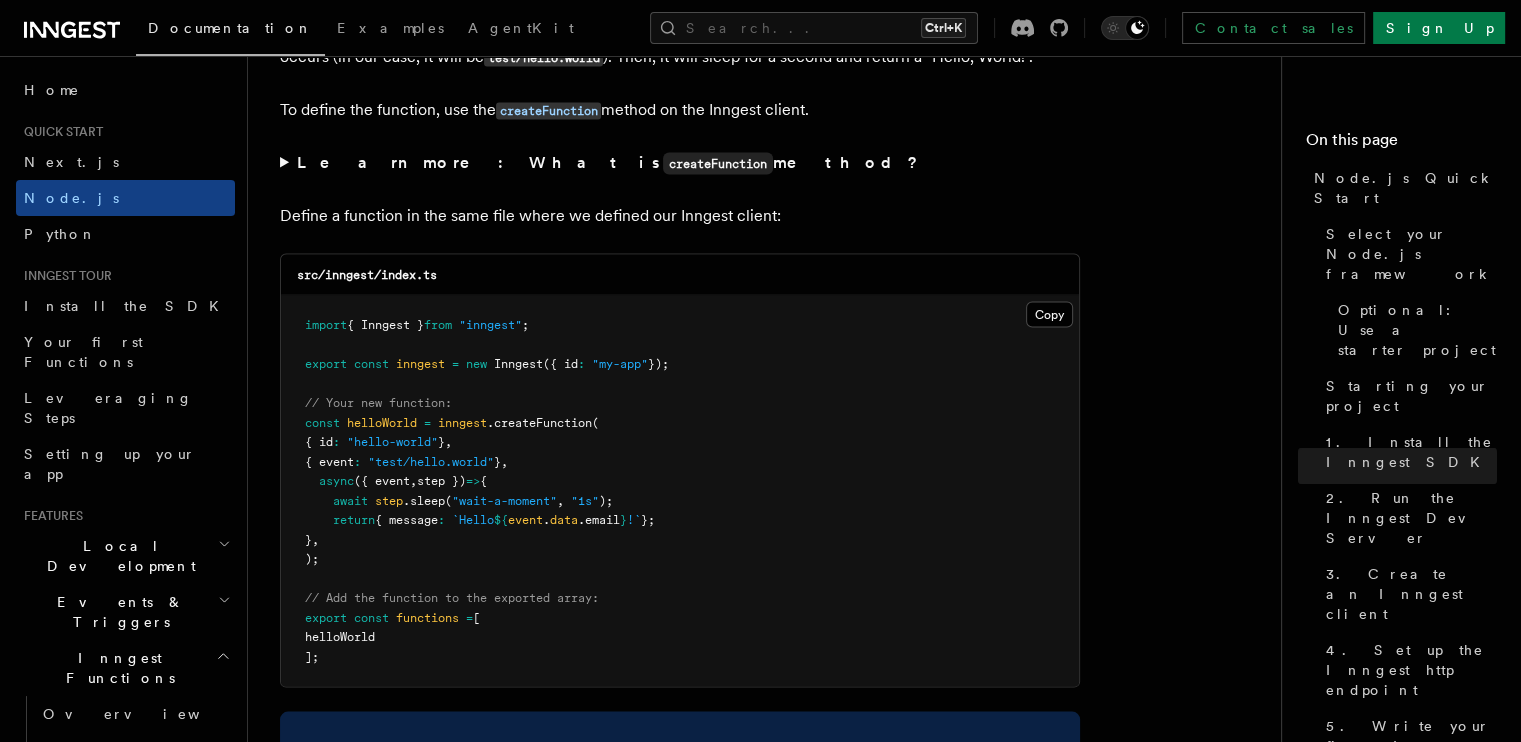 scroll, scrollTop: 3899, scrollLeft: 0, axis: vertical 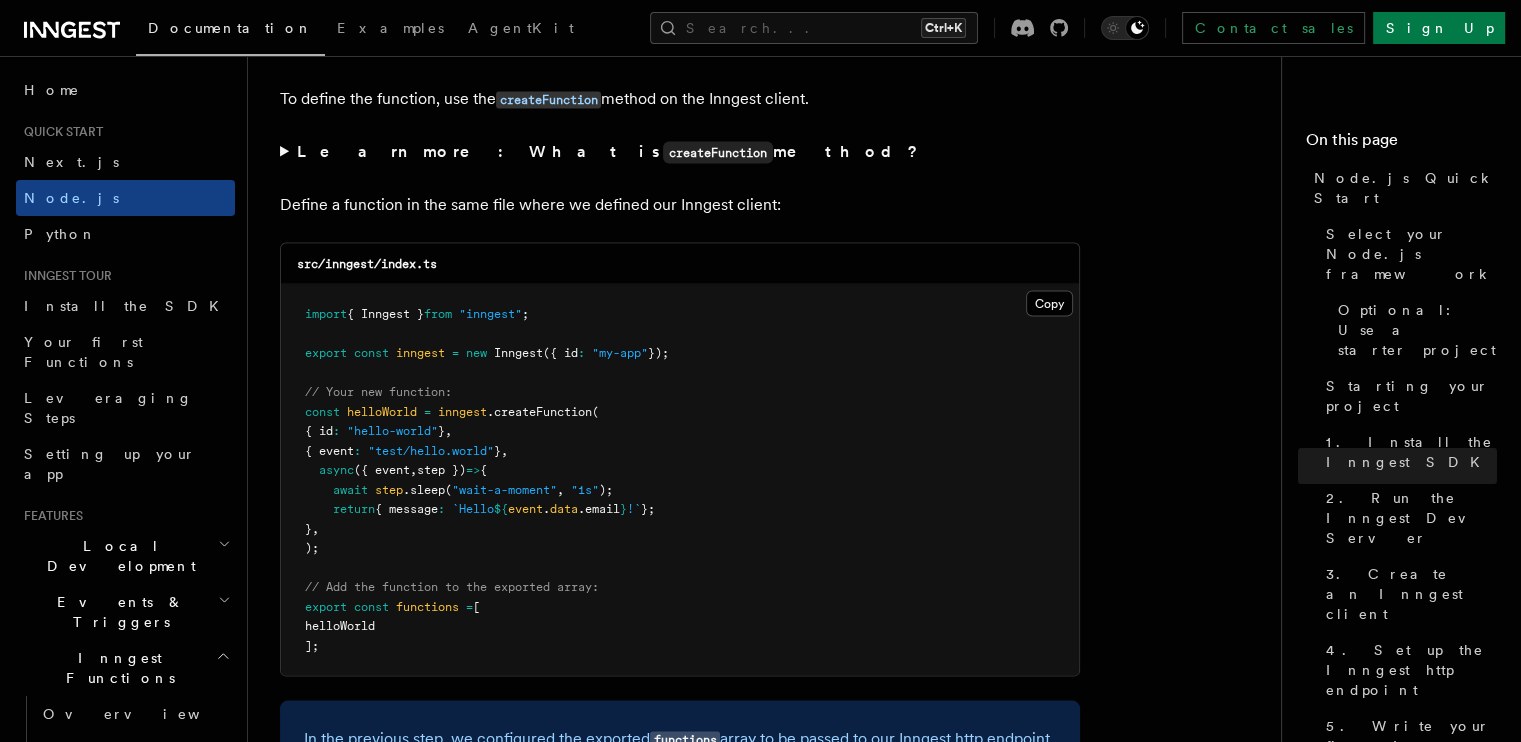 click on "import  { Inngest }  from   "inngest" ;
export   const   inngest   =   new   Inngest ({ id :   "my-app"  });
// Your new function:
const   helloWorld   =   inngest .createFunction (
{ id :   "hello-world"  } ,
{ event :   "test/hello.world"  } ,
async  ({ event ,  step })  =>  {
await   step .sleep ( "wait-a-moment" ,   "1s" );
return  { message :   `Hello  ${ event . data .email } !`  };
} ,
);
// Add the function to the exported array:
export   const   functions   =  [
helloWorld
];" at bounding box center (680, 480) 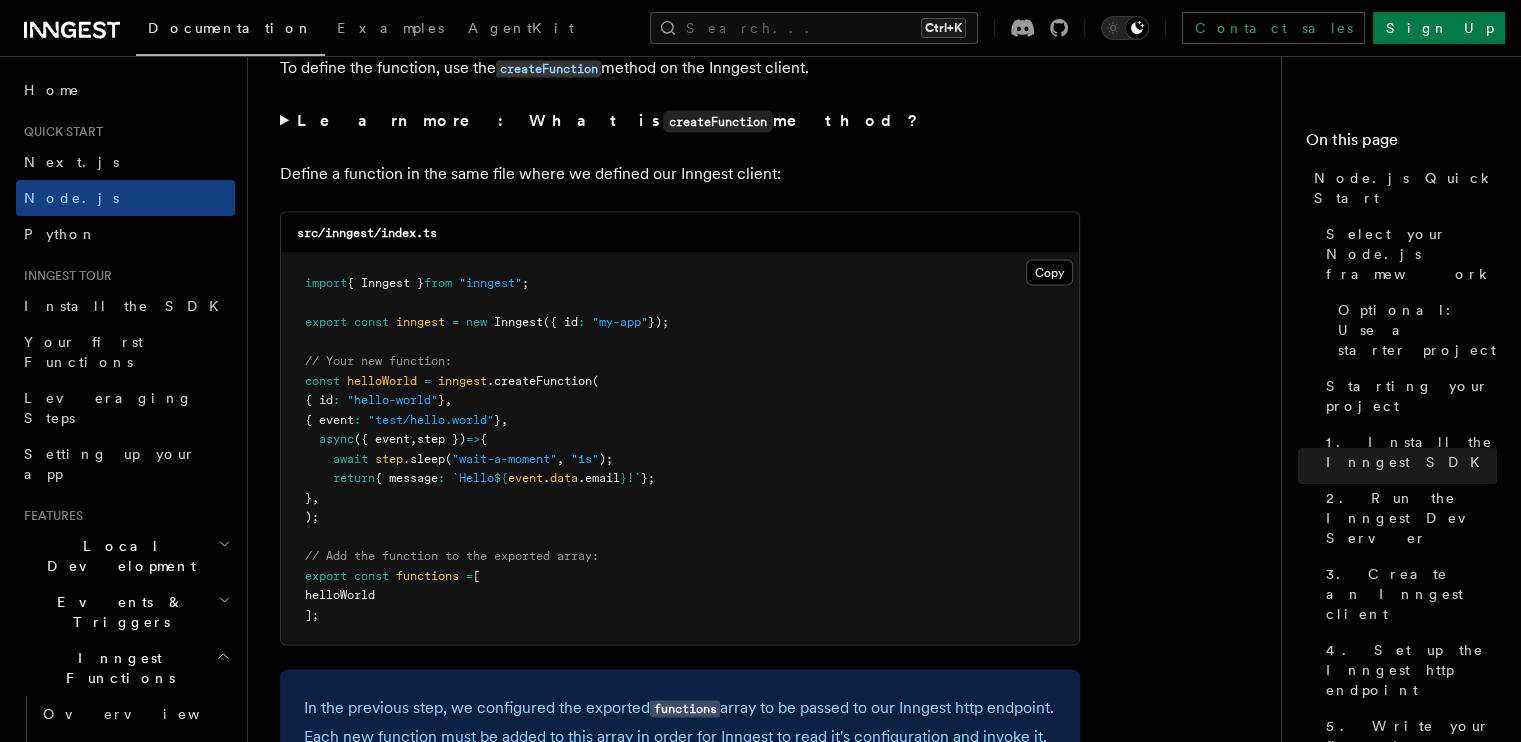 scroll, scrollTop: 3931, scrollLeft: 0, axis: vertical 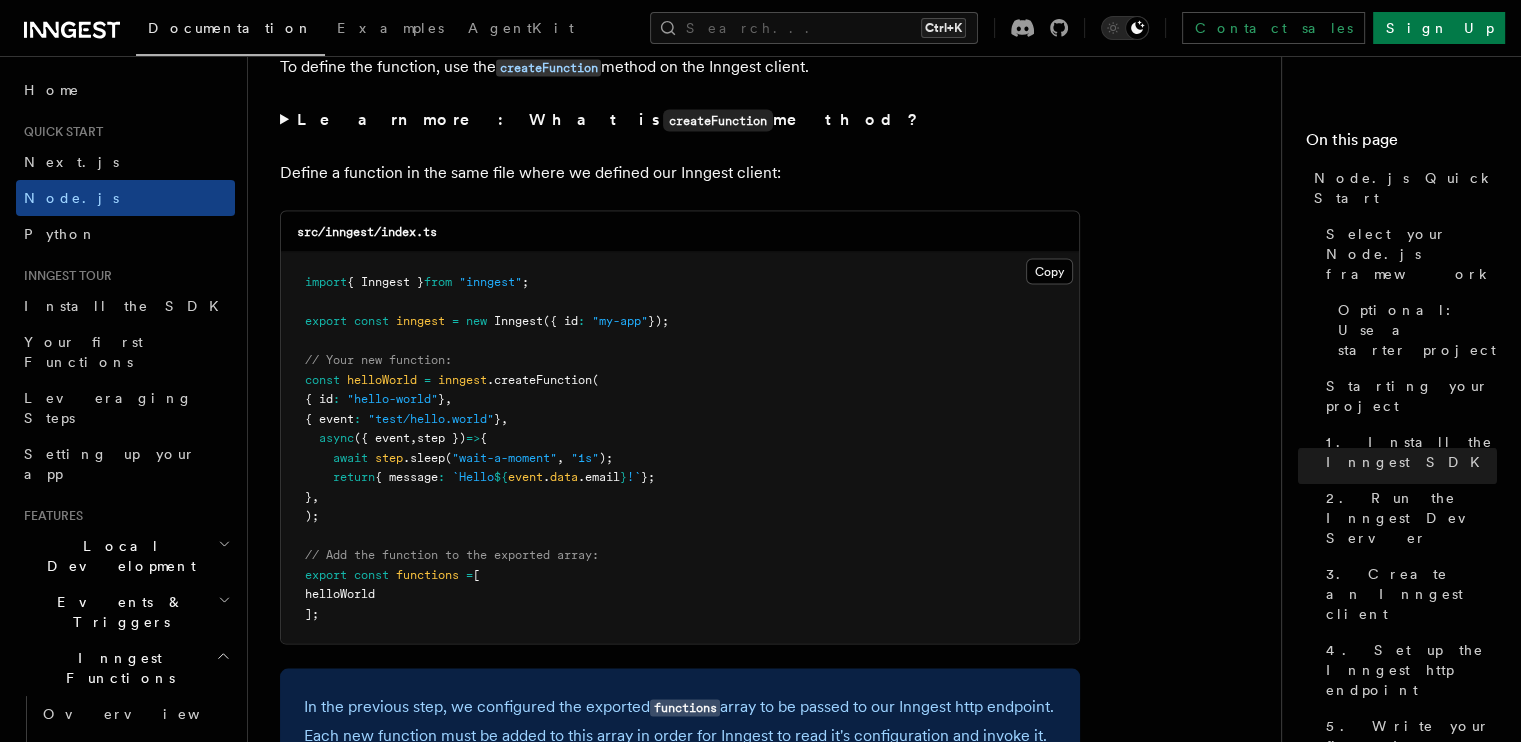 click on "Learn more: What is  createFunction  method?" at bounding box center [680, 120] 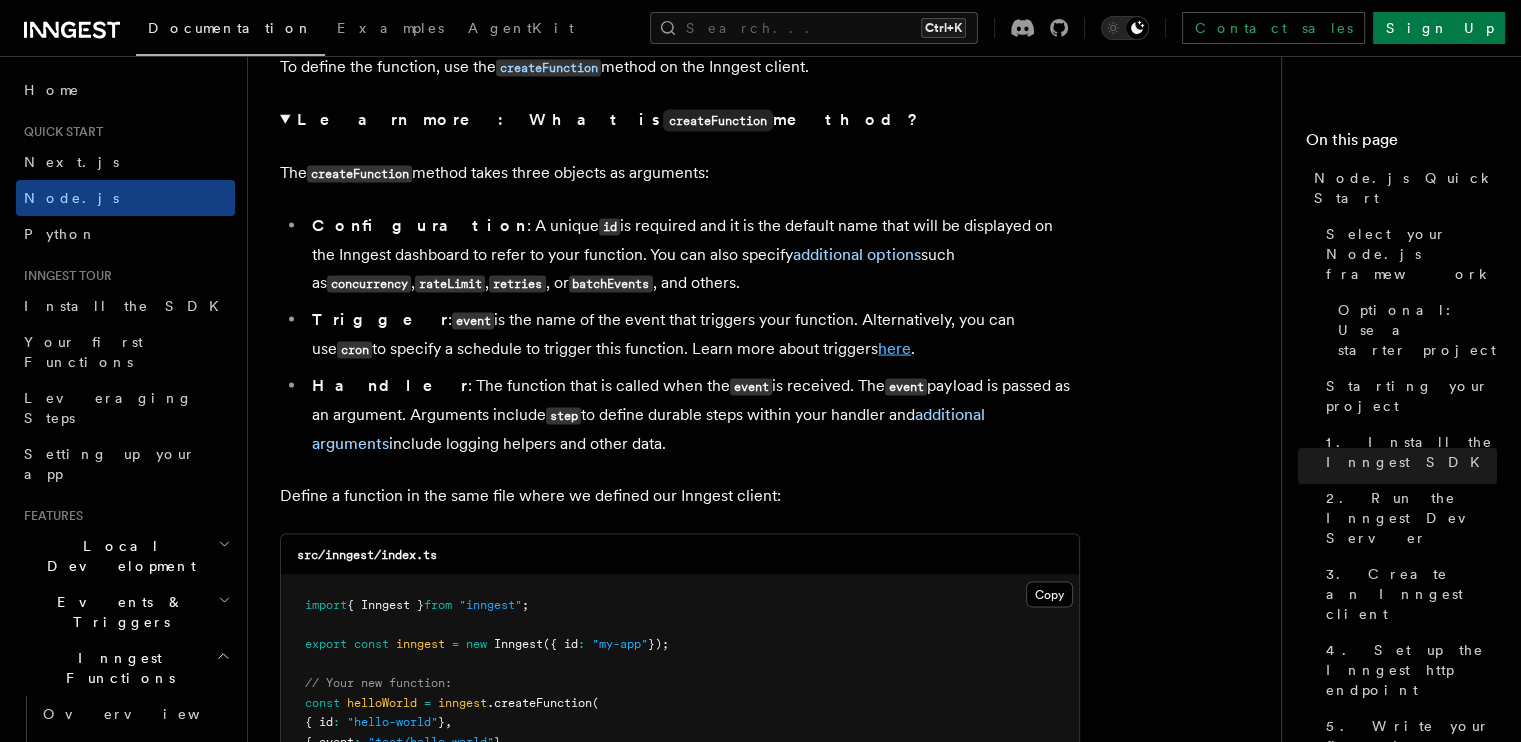 click on "here" at bounding box center (894, 348) 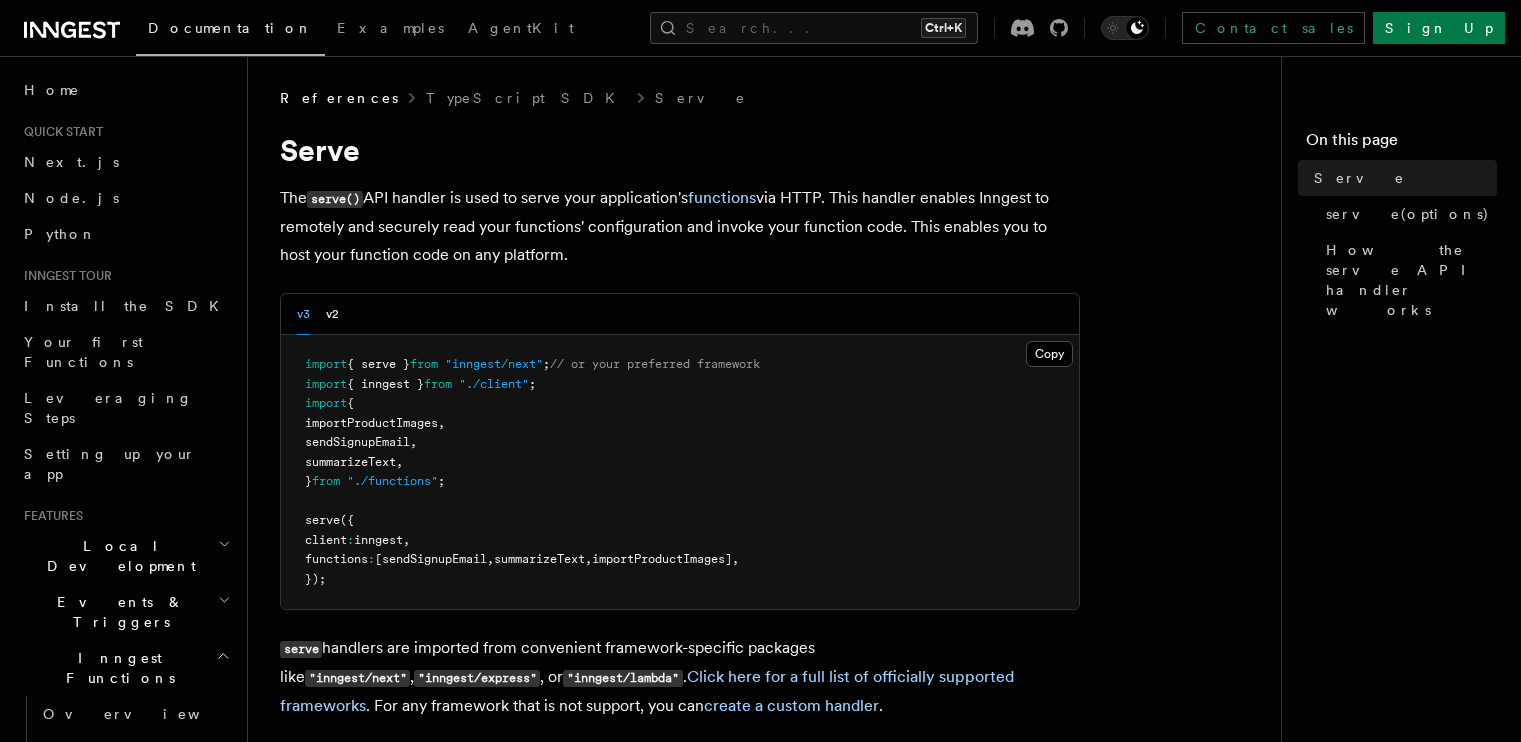 scroll, scrollTop: 0, scrollLeft: 0, axis: both 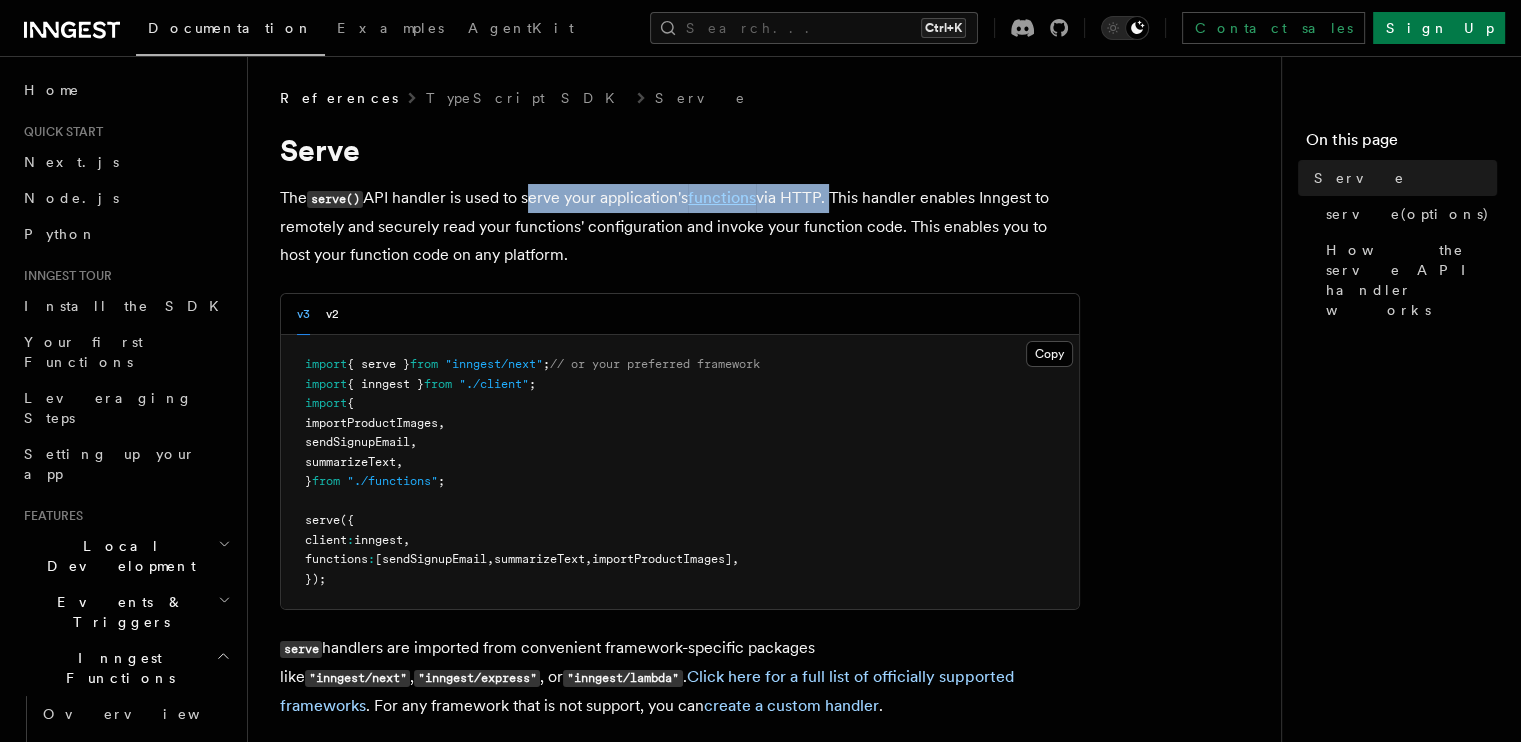 drag, startPoint x: 529, startPoint y: 202, endPoint x: 837, endPoint y: 202, distance: 308 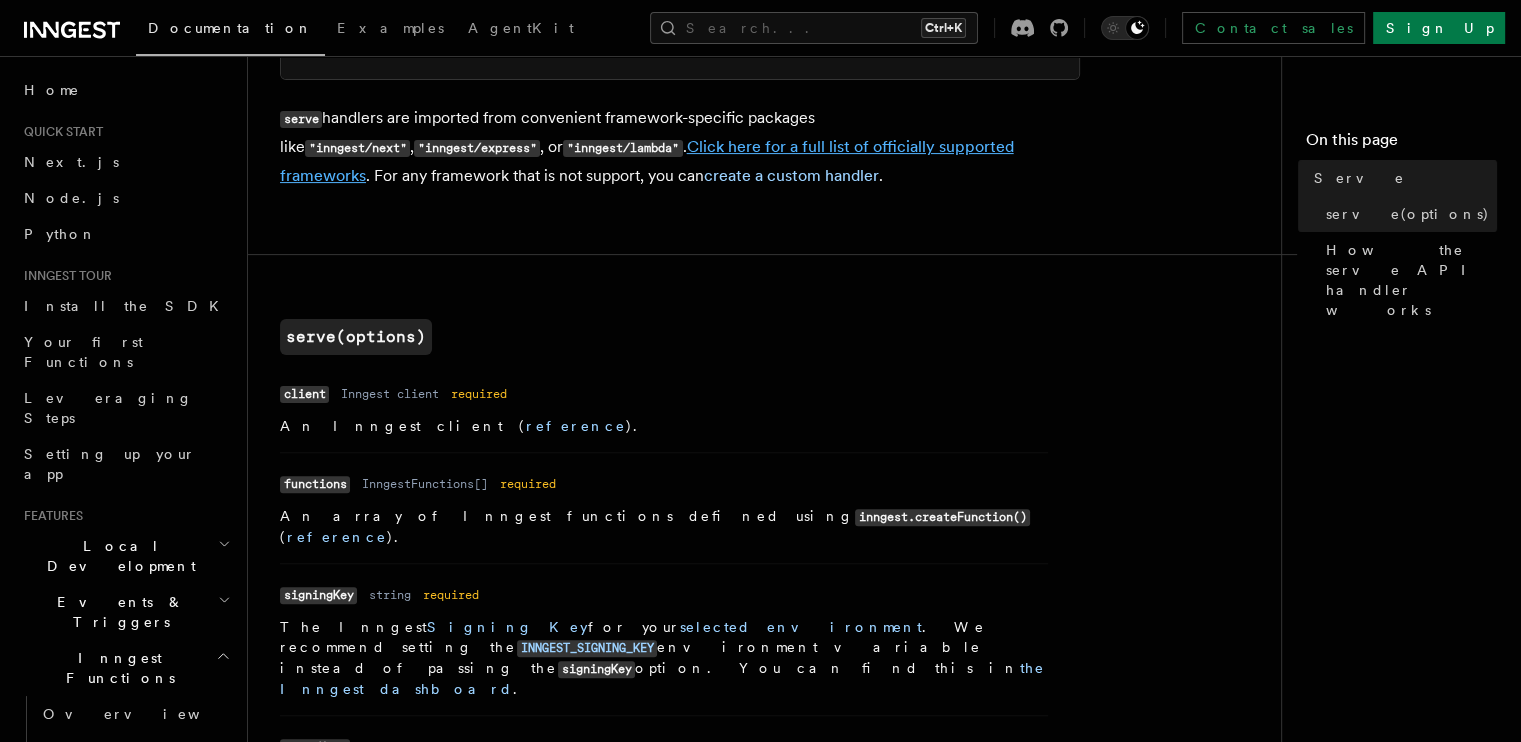 scroll, scrollTop: 538, scrollLeft: 0, axis: vertical 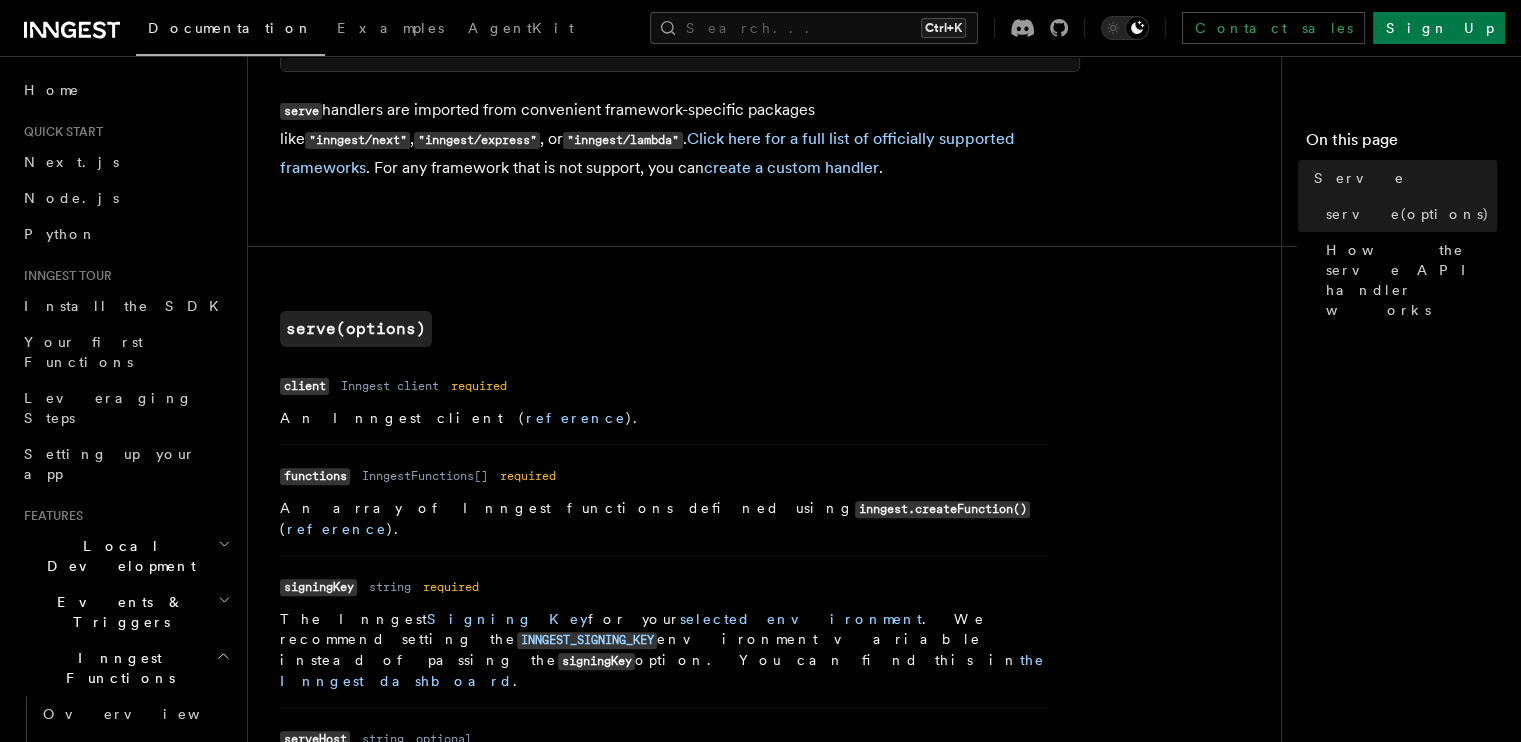 click on "Inngest client" at bounding box center (390, 386) 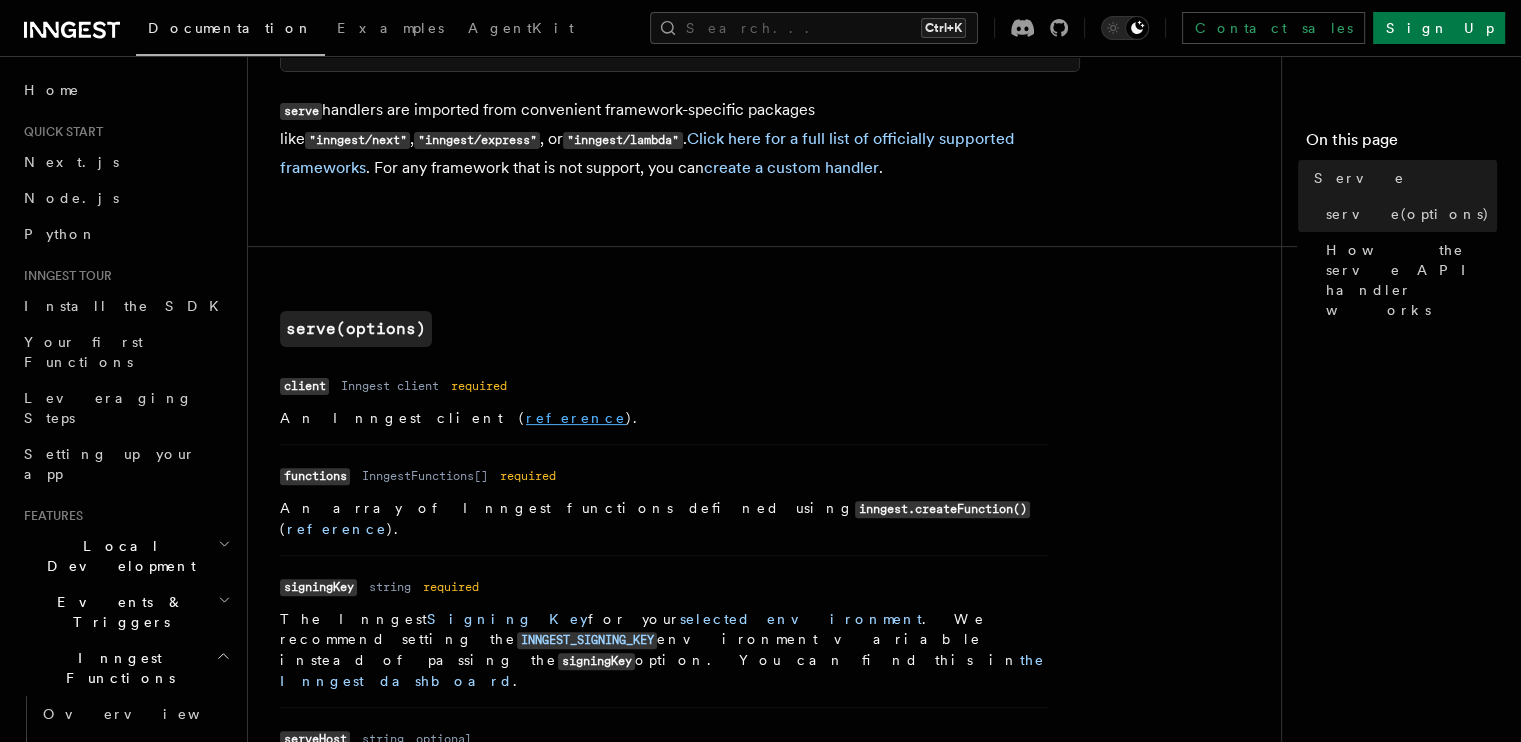 click on "reference" at bounding box center [576, 418] 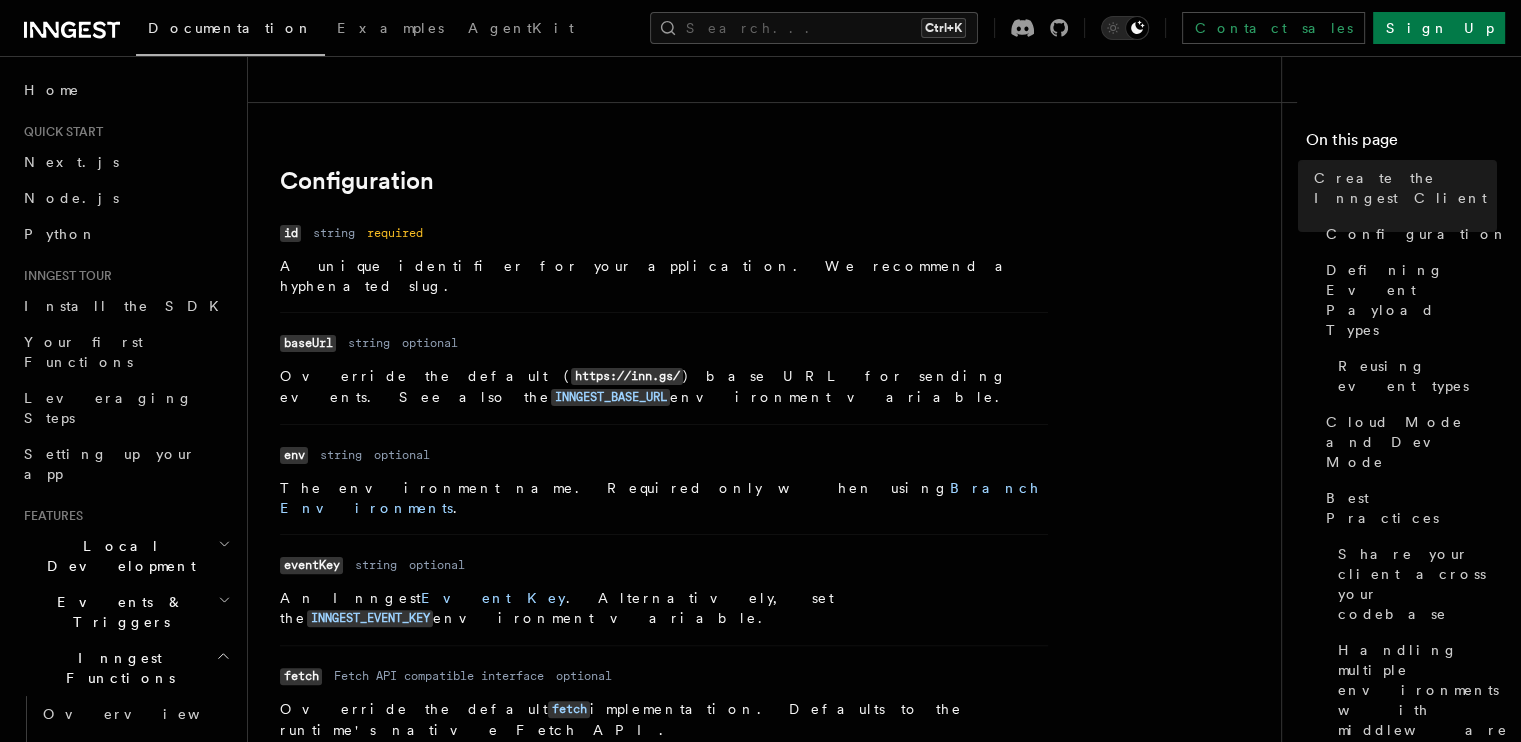 scroll, scrollTop: 380, scrollLeft: 0, axis: vertical 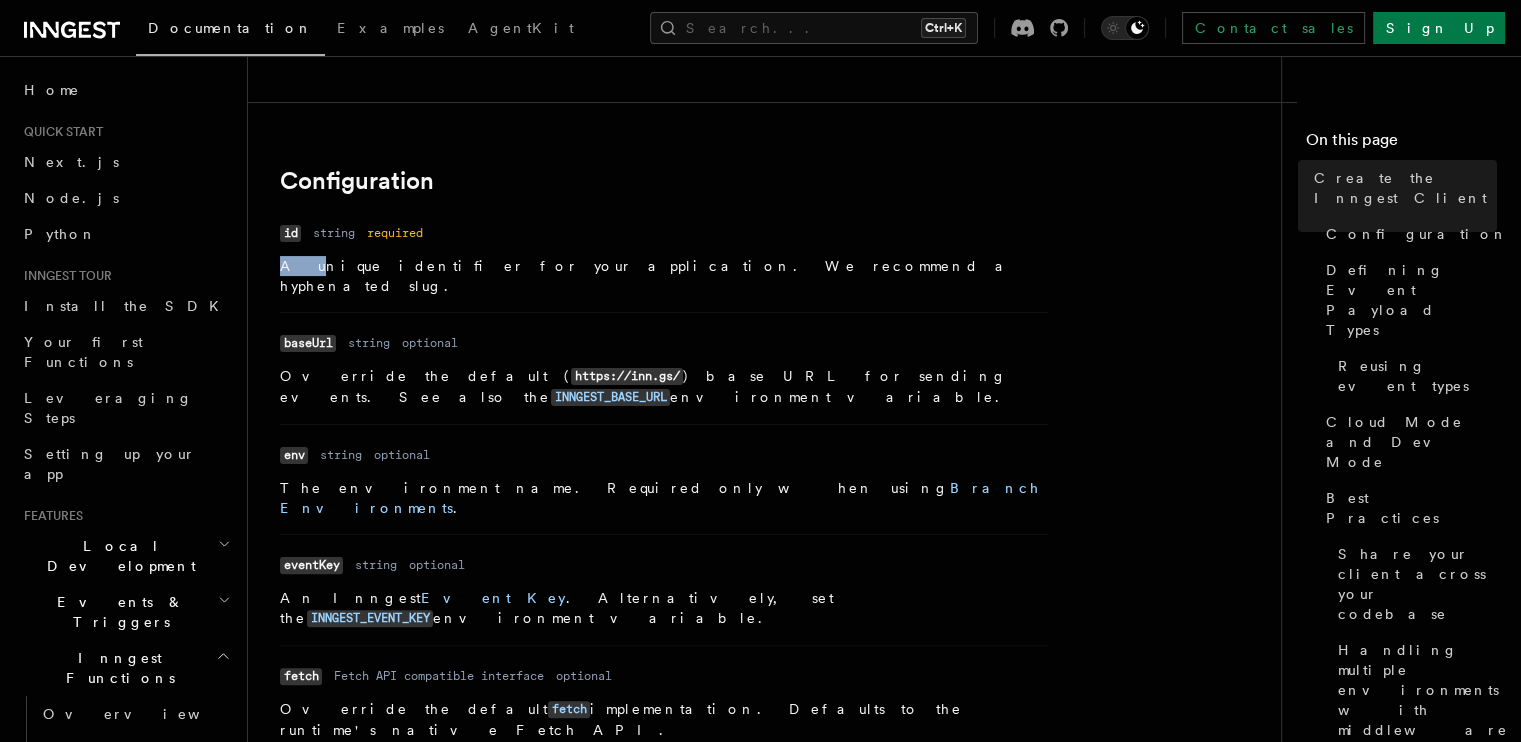 drag, startPoint x: 299, startPoint y: 274, endPoint x: 269, endPoint y: 262, distance: 32.31099 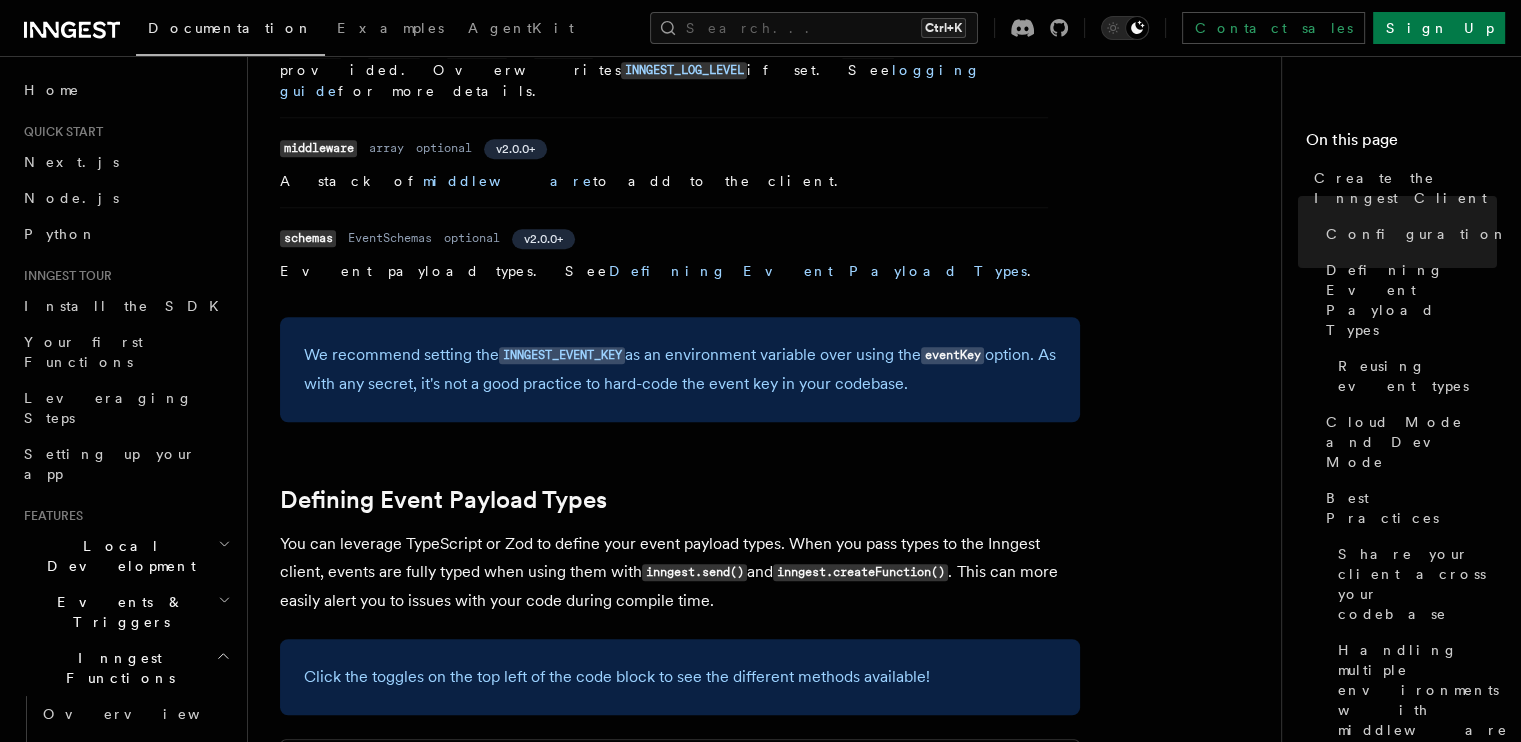 scroll, scrollTop: 1387, scrollLeft: 0, axis: vertical 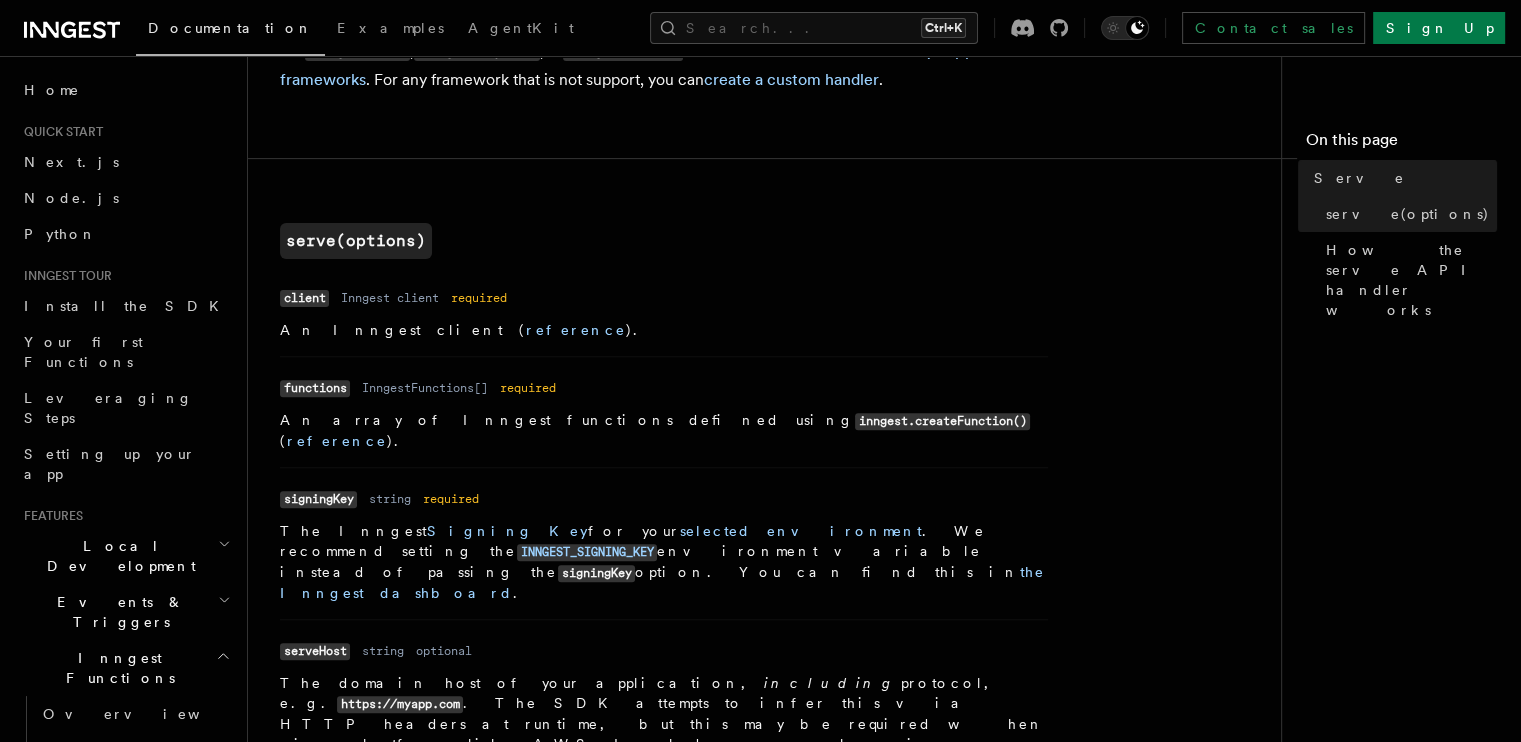 click on "Name client Type Inngest client Required required Description An Inngest client ( reference )." at bounding box center [664, 319] 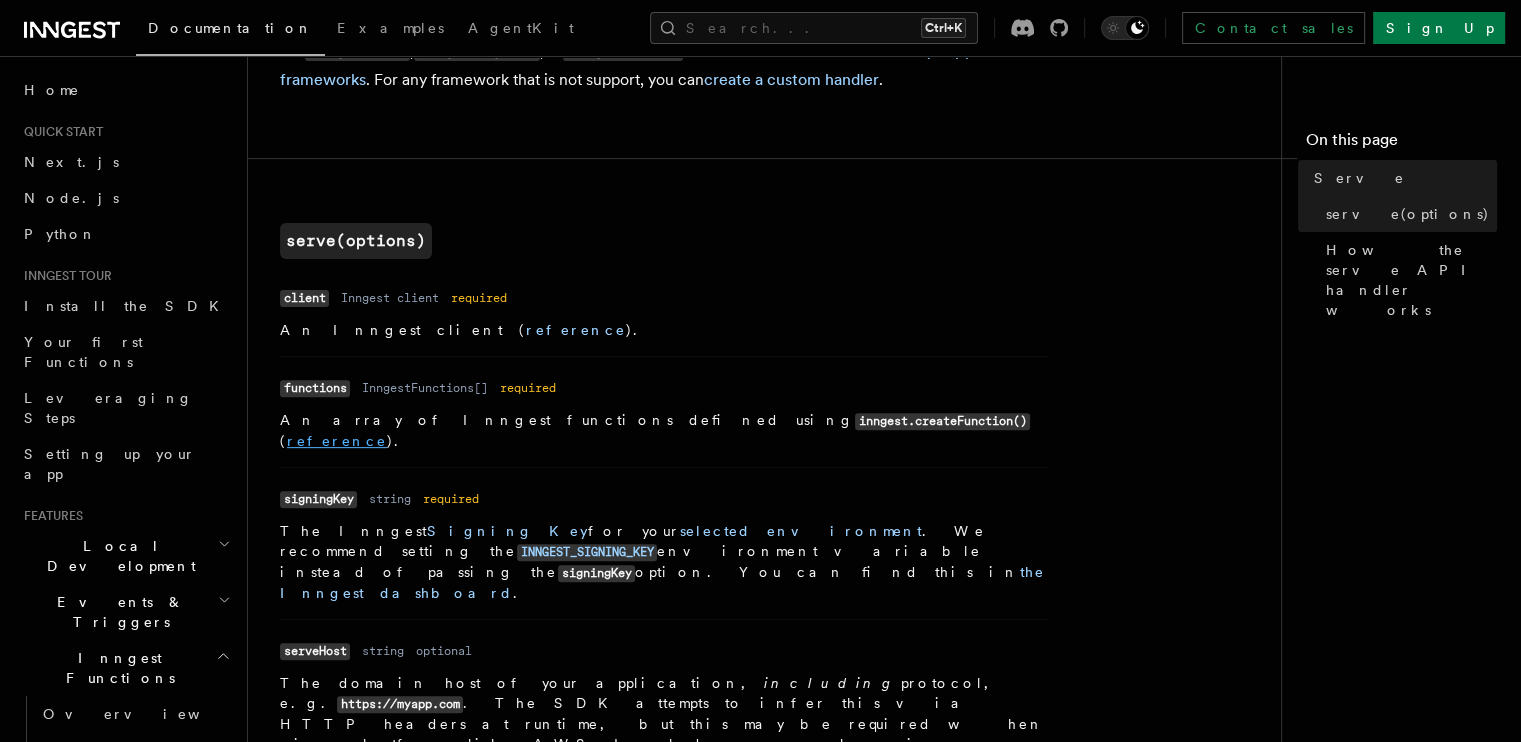 click on "reference" at bounding box center [337, 441] 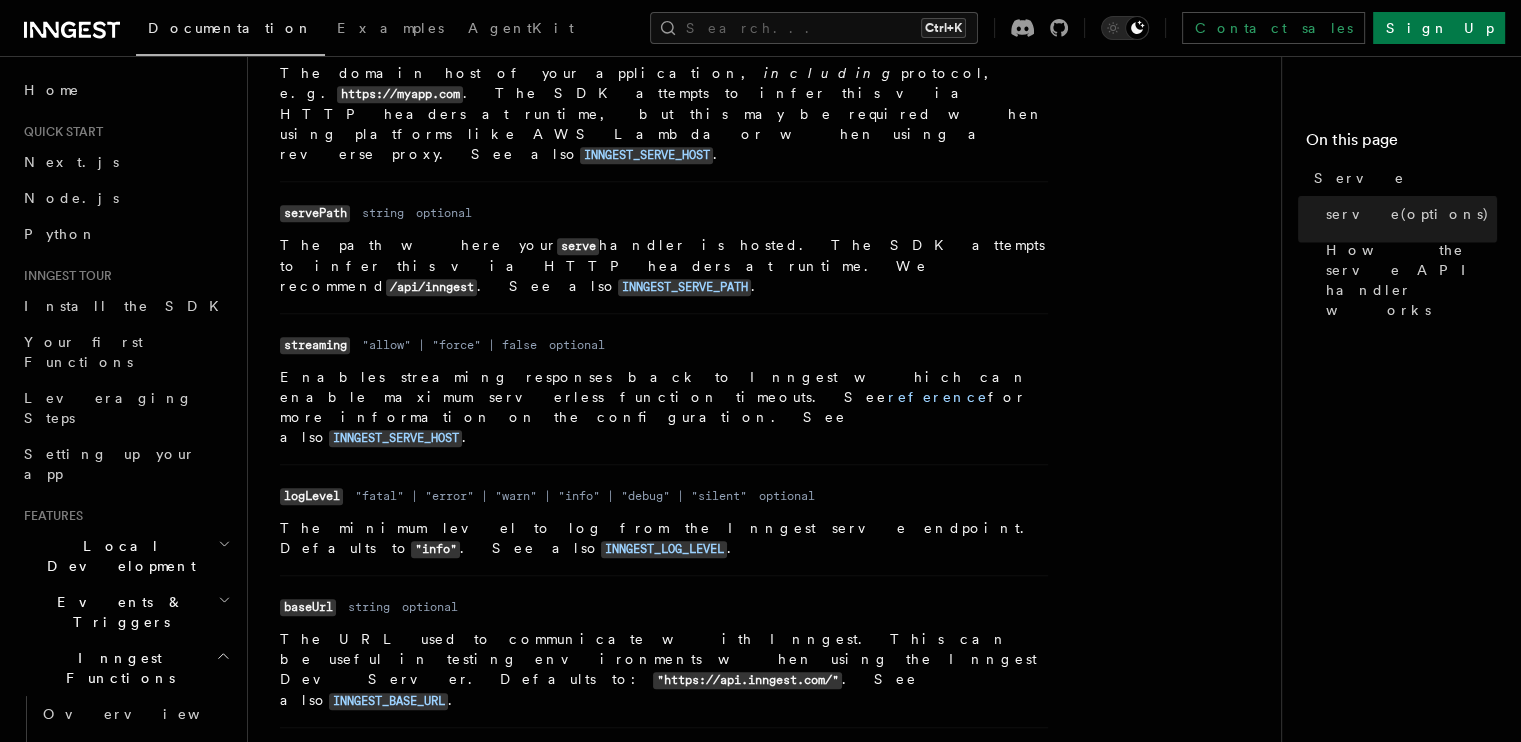 scroll, scrollTop: 1084, scrollLeft: 0, axis: vertical 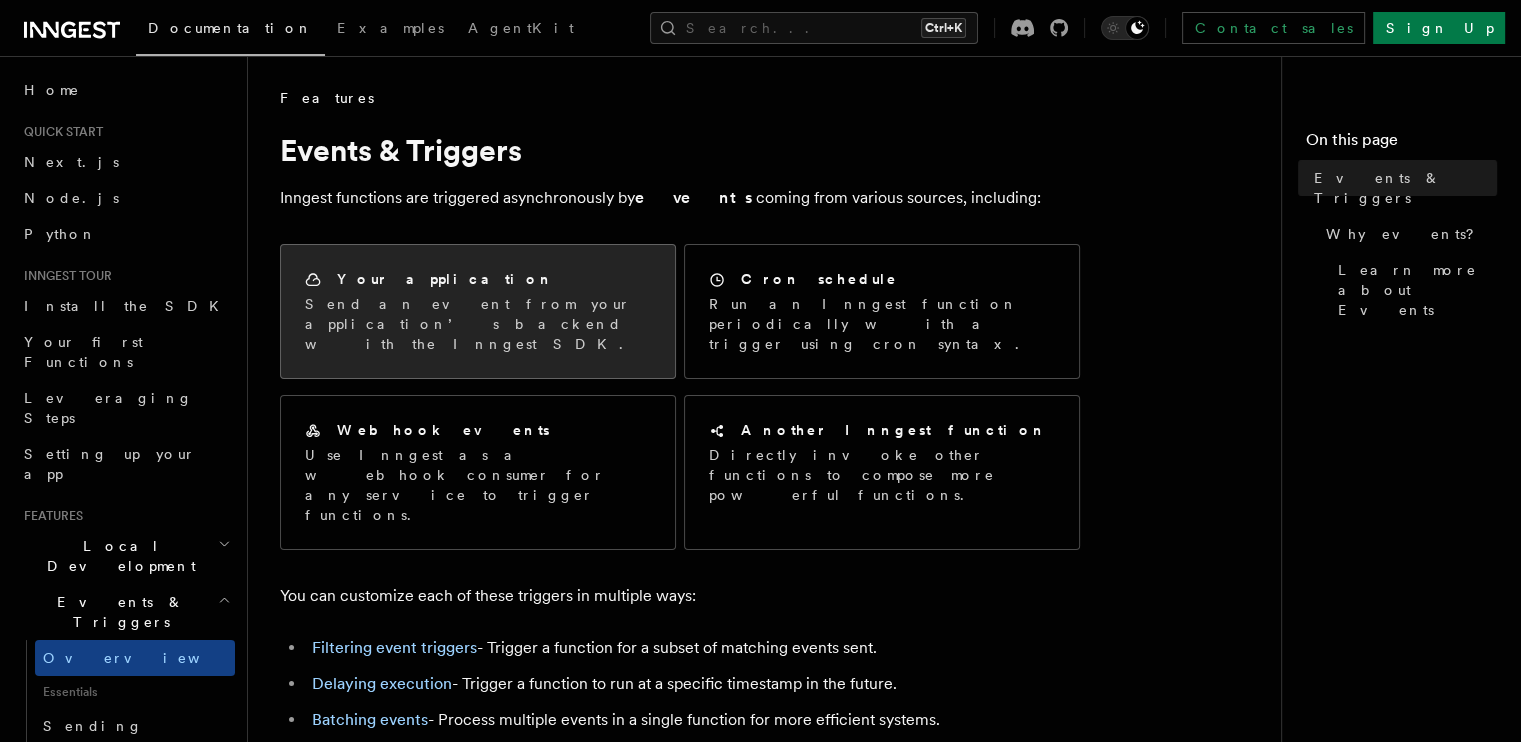 click on "Send an event from your application’s backend with the Inngest SDK." at bounding box center (478, 324) 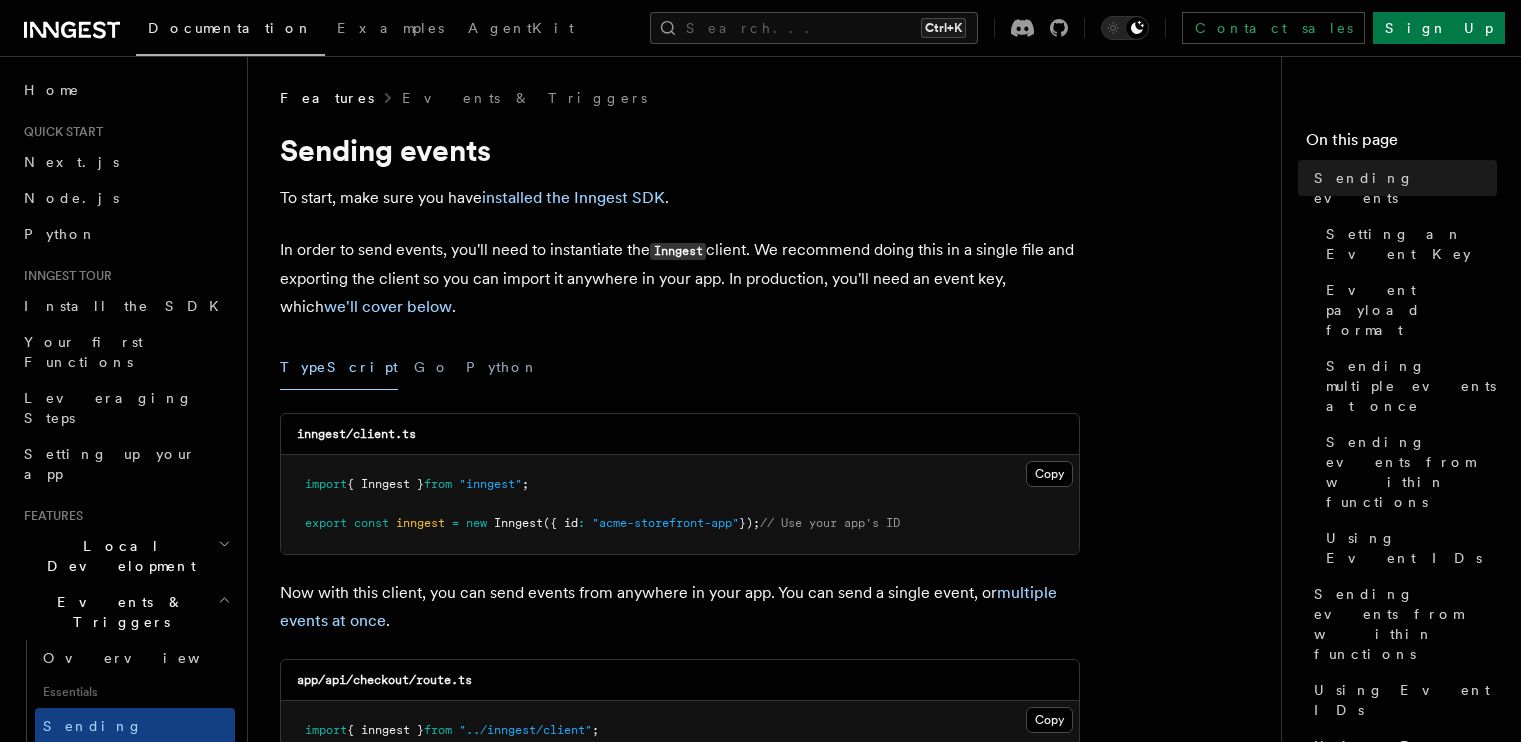 scroll, scrollTop: 0, scrollLeft: 0, axis: both 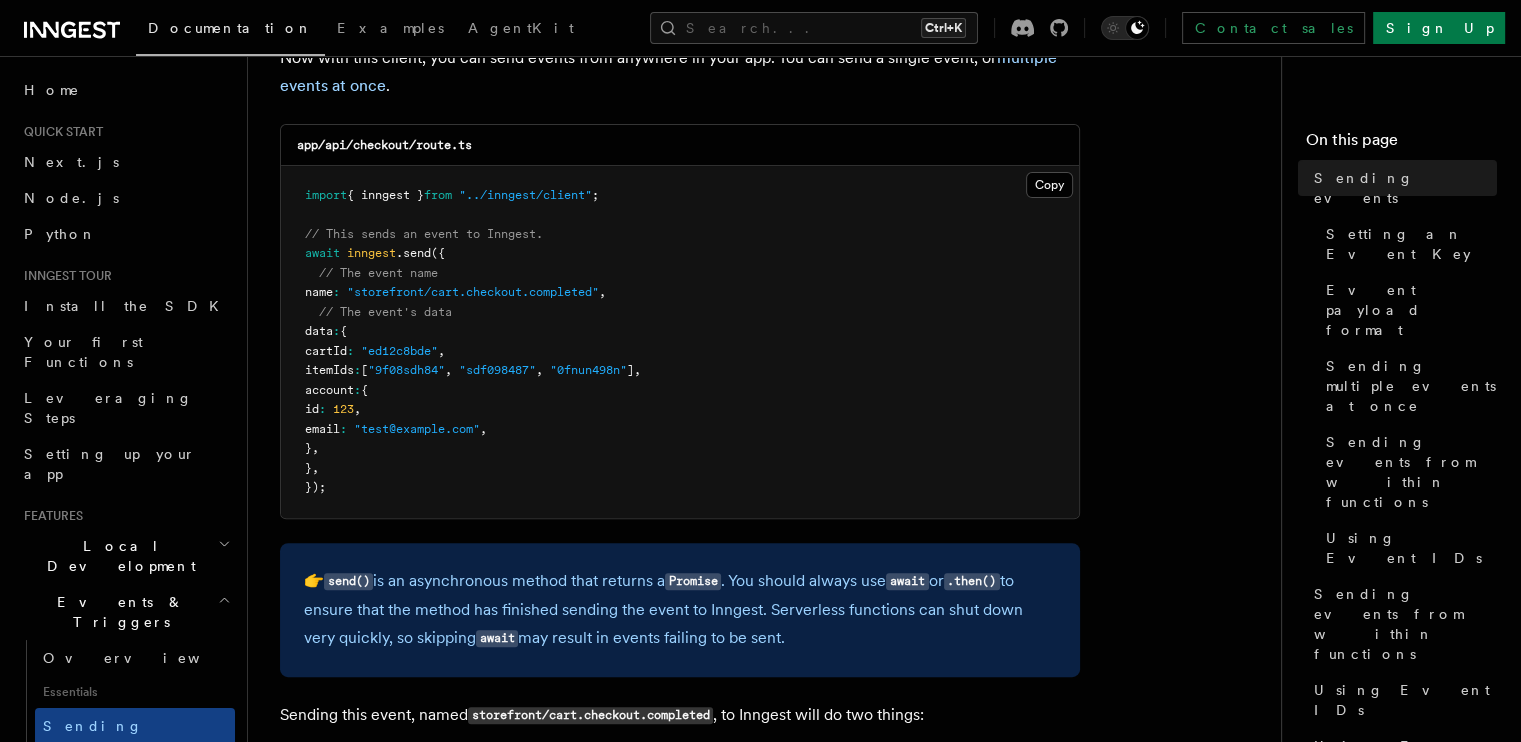 click on "import  { inngest }  from   "../inngest/client" ;
// This sends an event to Inngest.
await   inngest .send ({
// The event name
name :   "storefront/cart.checkout.completed" ,
// The event's data
data :  {
cartId :   "ed12c8bde" ,
itemIds :  [ "9f08sdh84" ,   "sdf098487" ,   "0fnun498n" ] ,
account :  {
id :   123 ,
email :   "test@example.com" ,
} ,
} ,
});" at bounding box center [680, 342] 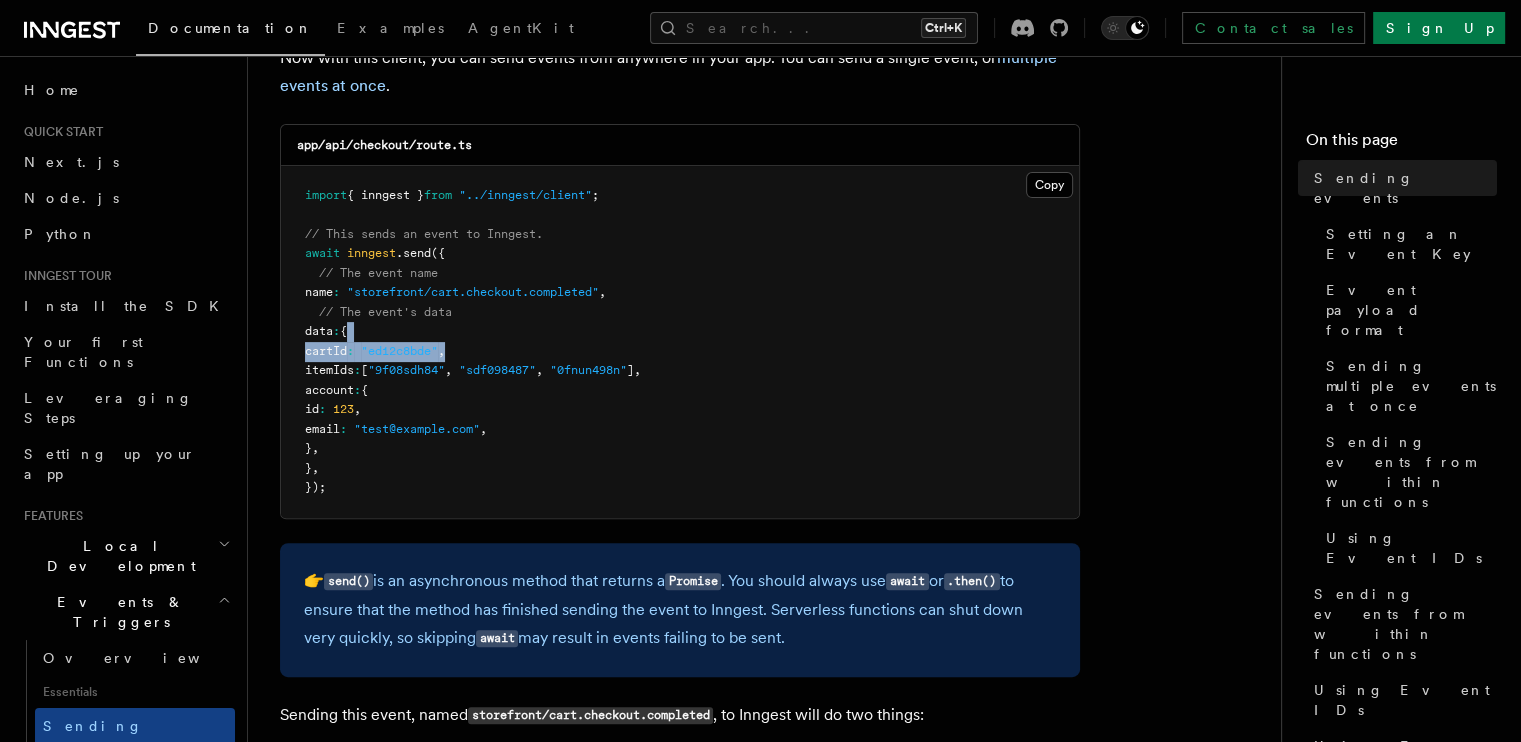 drag, startPoint x: 521, startPoint y: 327, endPoint x: 535, endPoint y: 359, distance: 34.928497 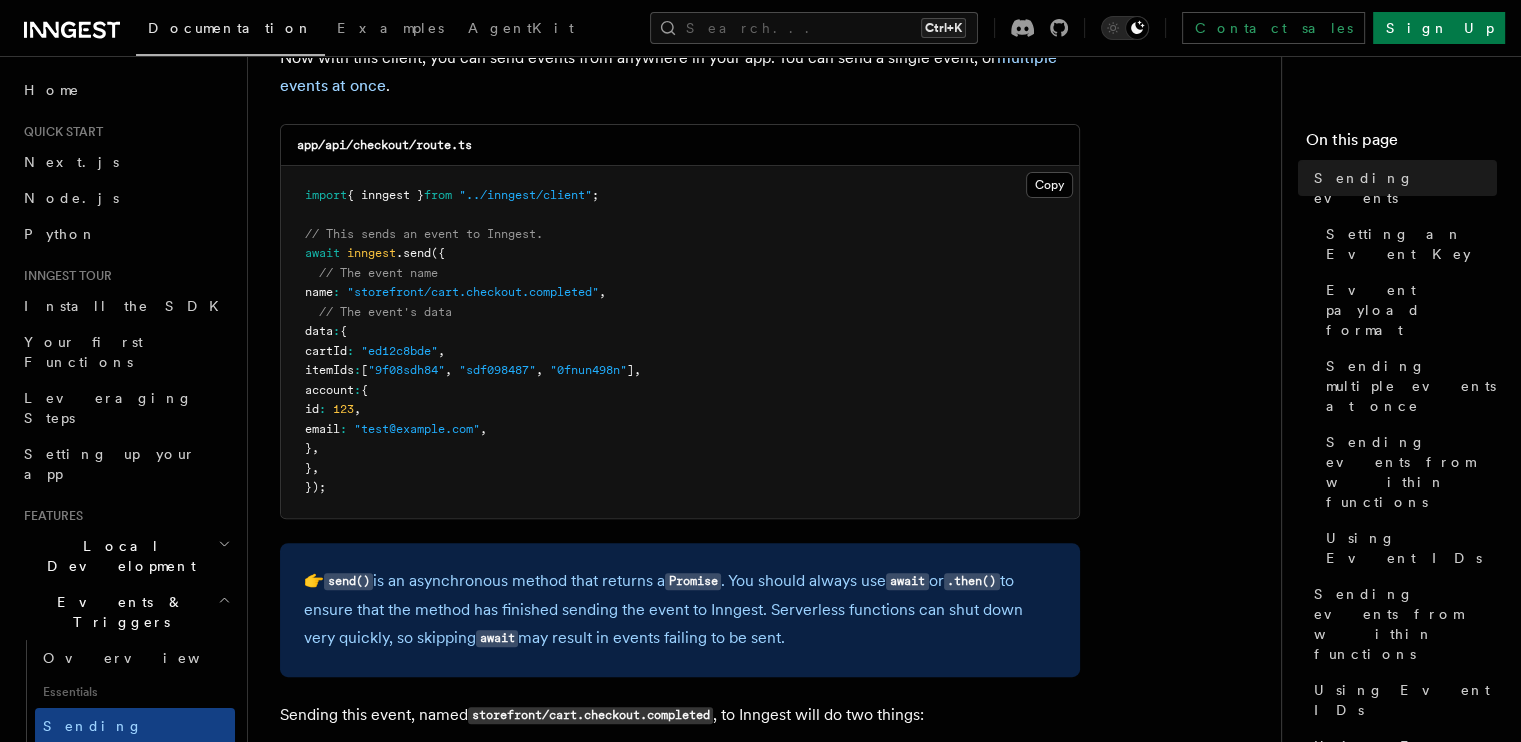 click on "import  { inngest }  from   "../inngest/client" ;
// This sends an event to Inngest.
await   inngest .send ({
// The event name
name :   "storefront/cart.checkout.completed" ,
// The event's data
data :  {
cartId :   "ed12c8bde" ,
itemIds :  [ "9f08sdh84" ,   "sdf098487" ,   "0fnun498n" ] ,
account :  {
id :   123 ,
email :   "test@example.com" ,
} ,
} ,
});" at bounding box center (680, 342) 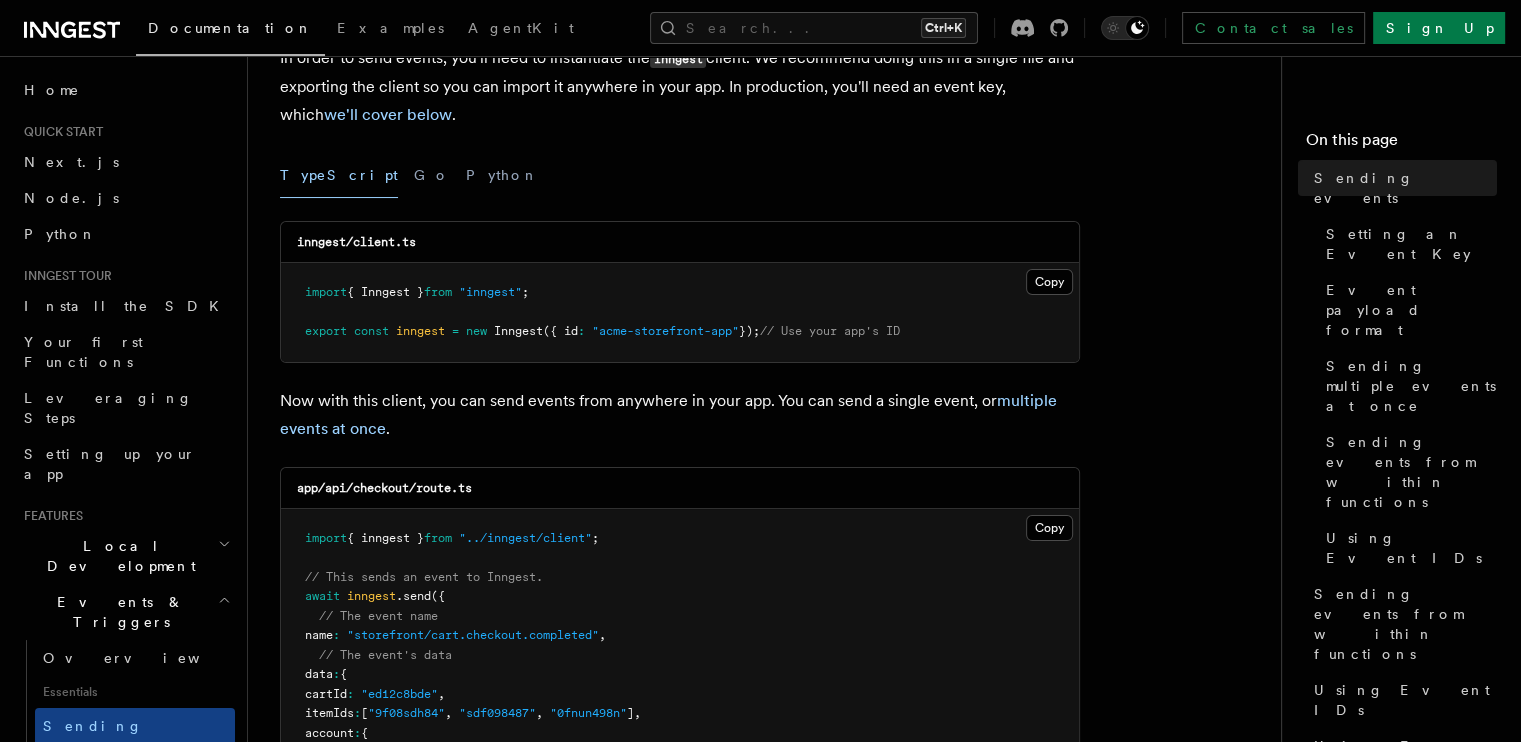scroll, scrollTop: 0, scrollLeft: 0, axis: both 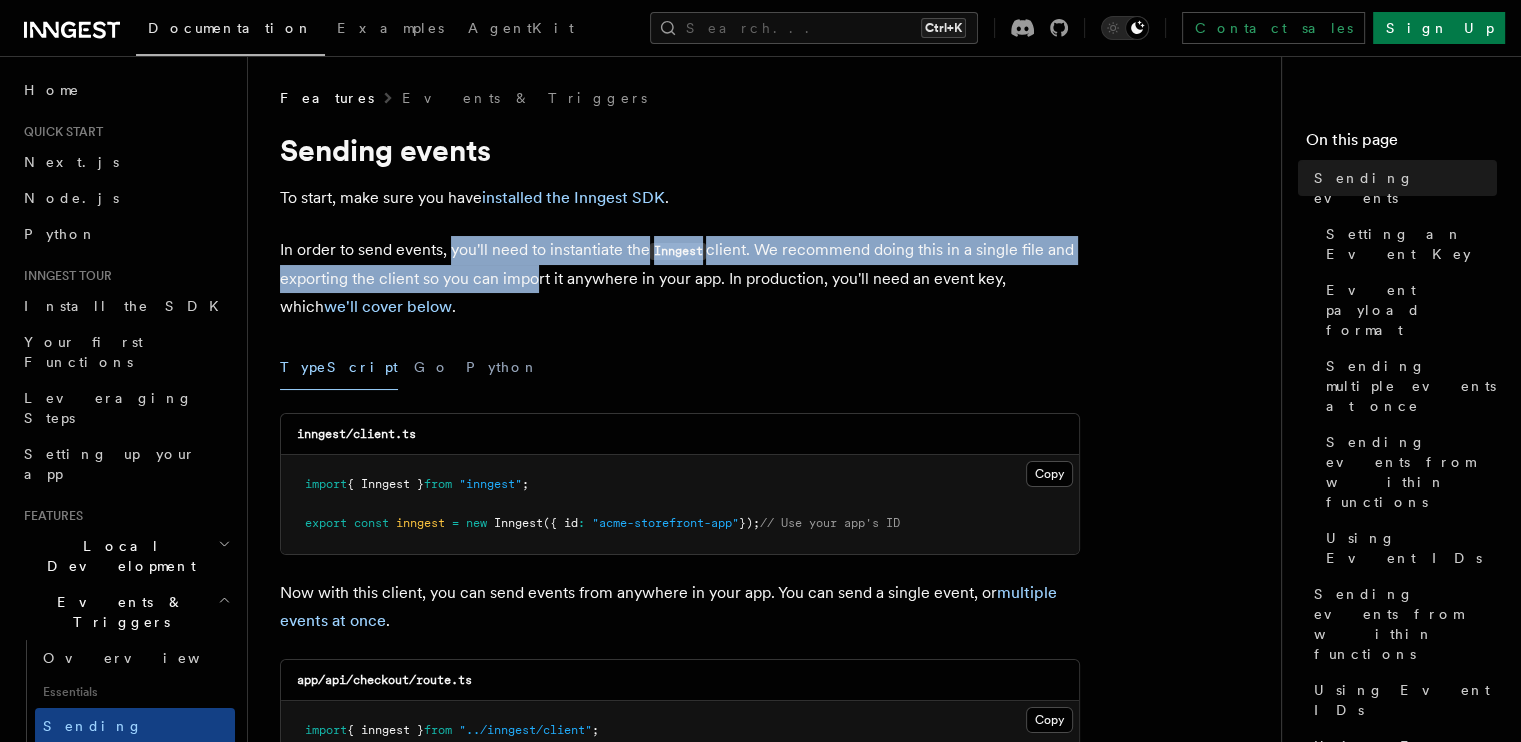 drag, startPoint x: 448, startPoint y: 259, endPoint x: 530, endPoint y: 284, distance: 85.72631 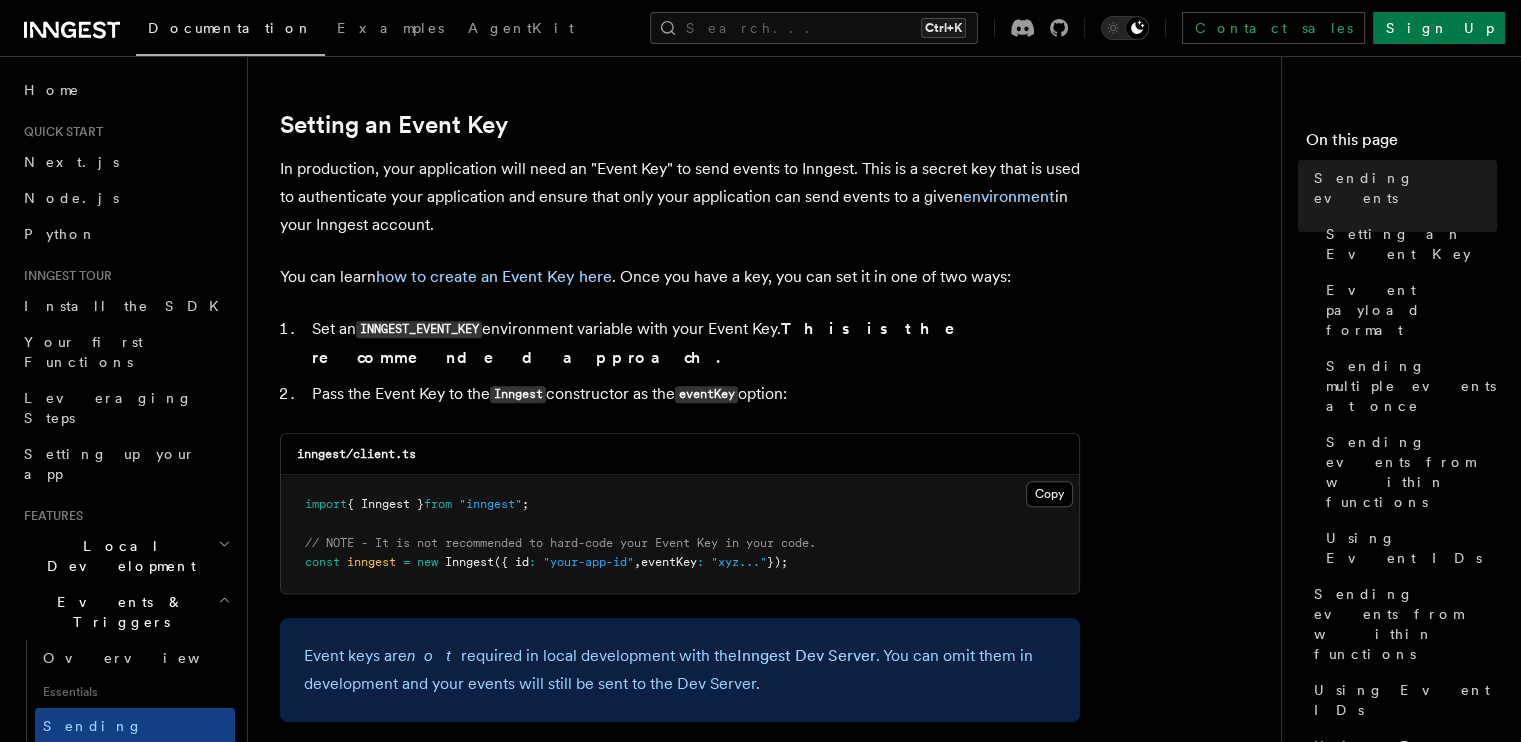 scroll, scrollTop: 1492, scrollLeft: 0, axis: vertical 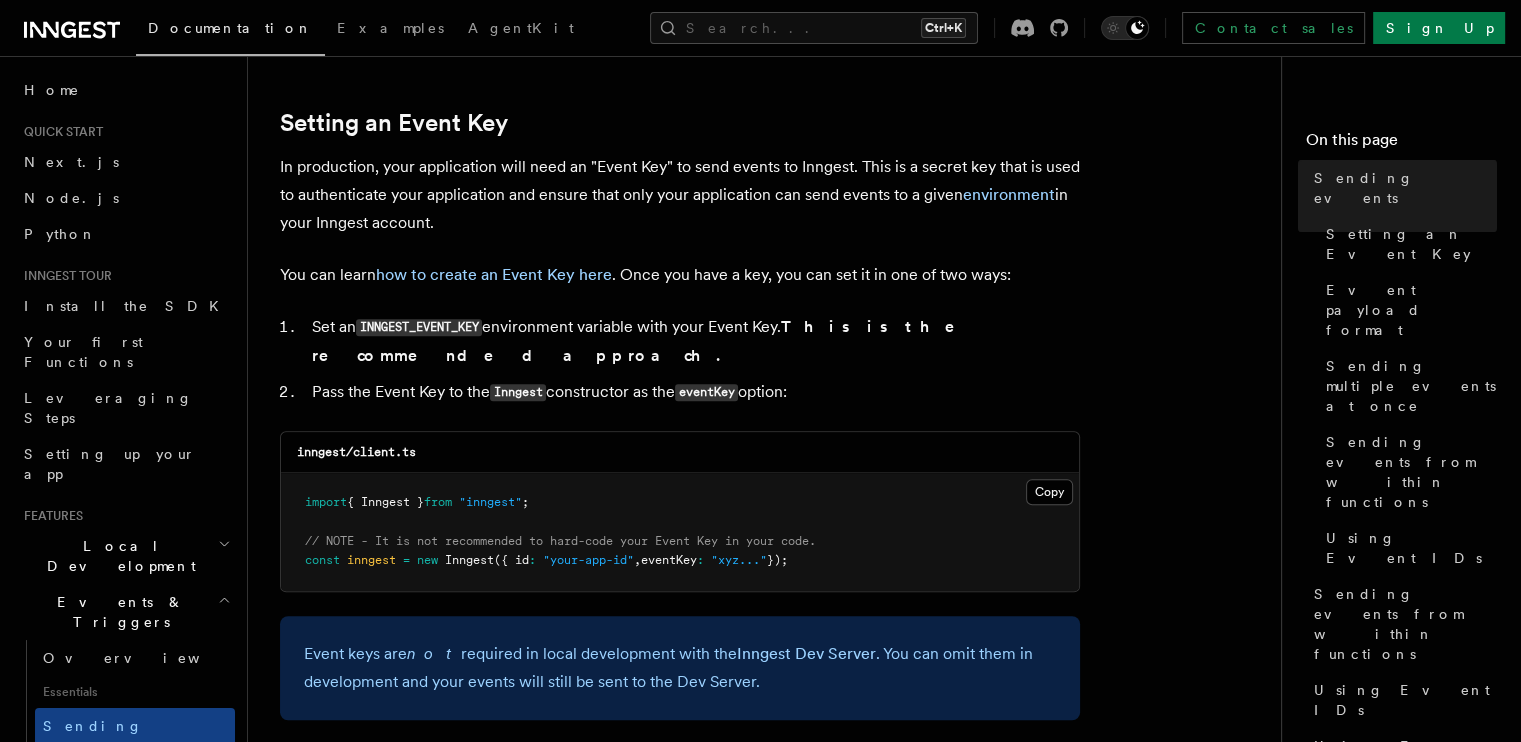 click on "import  { Inngest }  from   "inngest" ;
// NOTE - It is not recommended to hard-code your Event Key in your code.
const   inngest   =   new   Inngest ({ id :   "your-app-id" ,  eventKey :   "xyz..."  });" at bounding box center (680, 532) 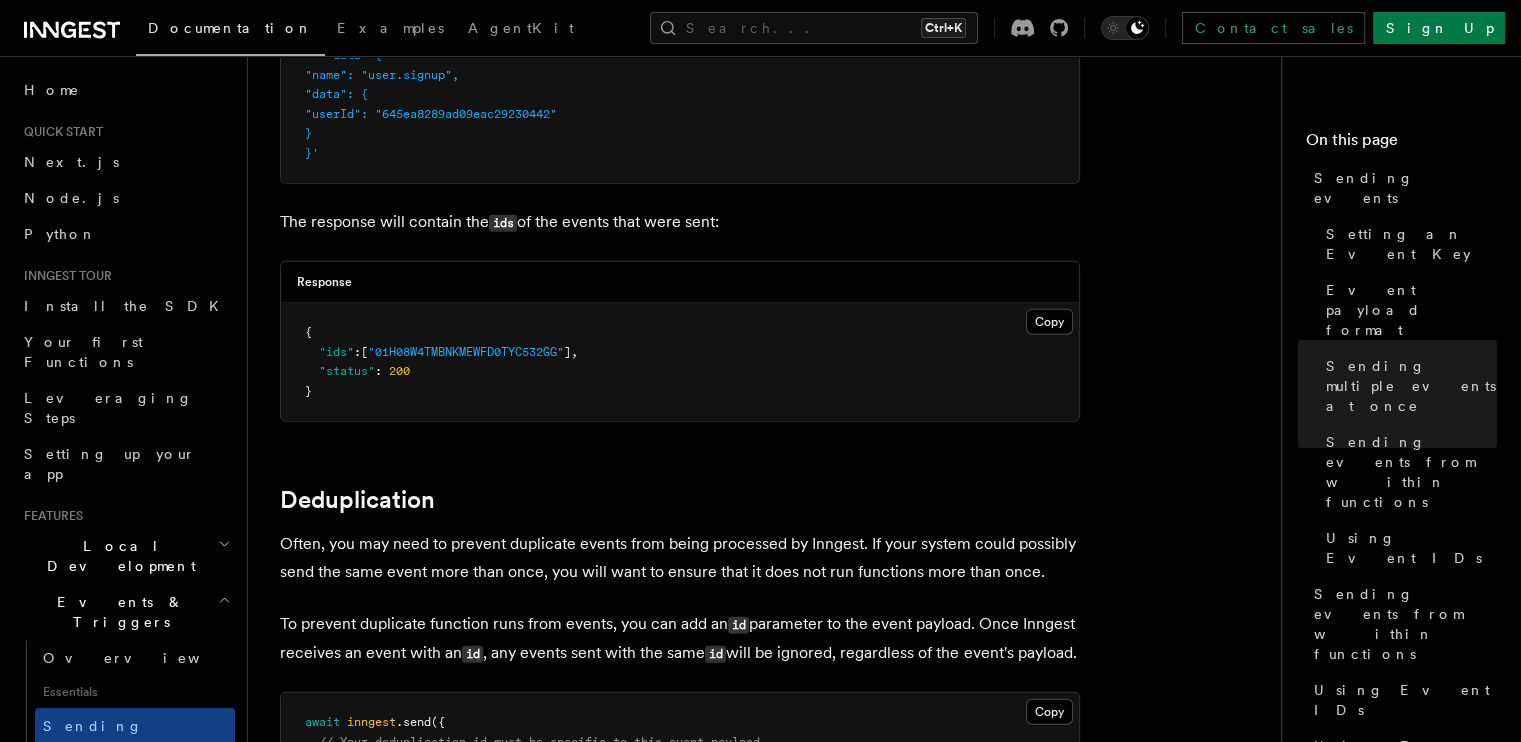 scroll, scrollTop: 4641, scrollLeft: 0, axis: vertical 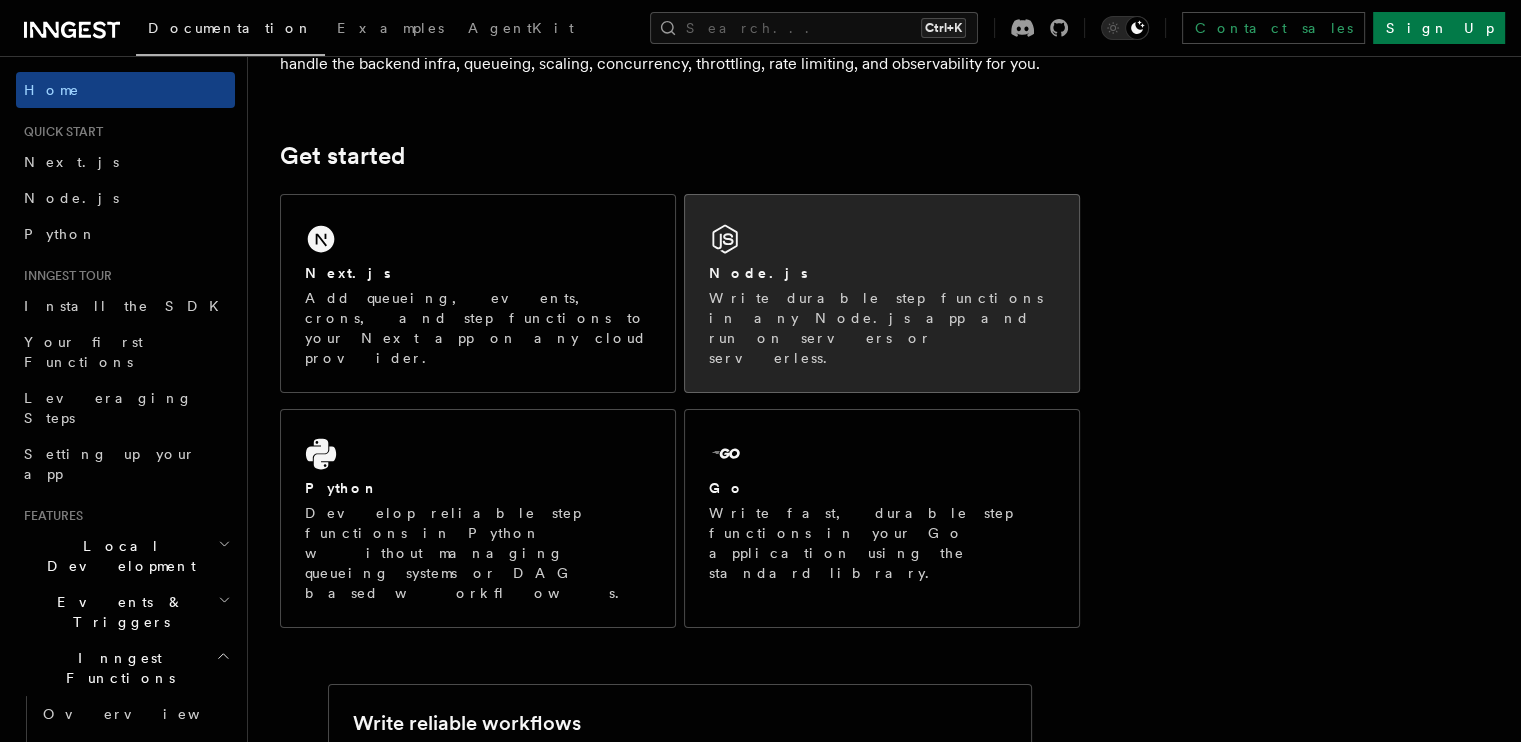 click on "Node.js Write durable step functions in any Node.js app and run on servers or serverless." at bounding box center (882, 293) 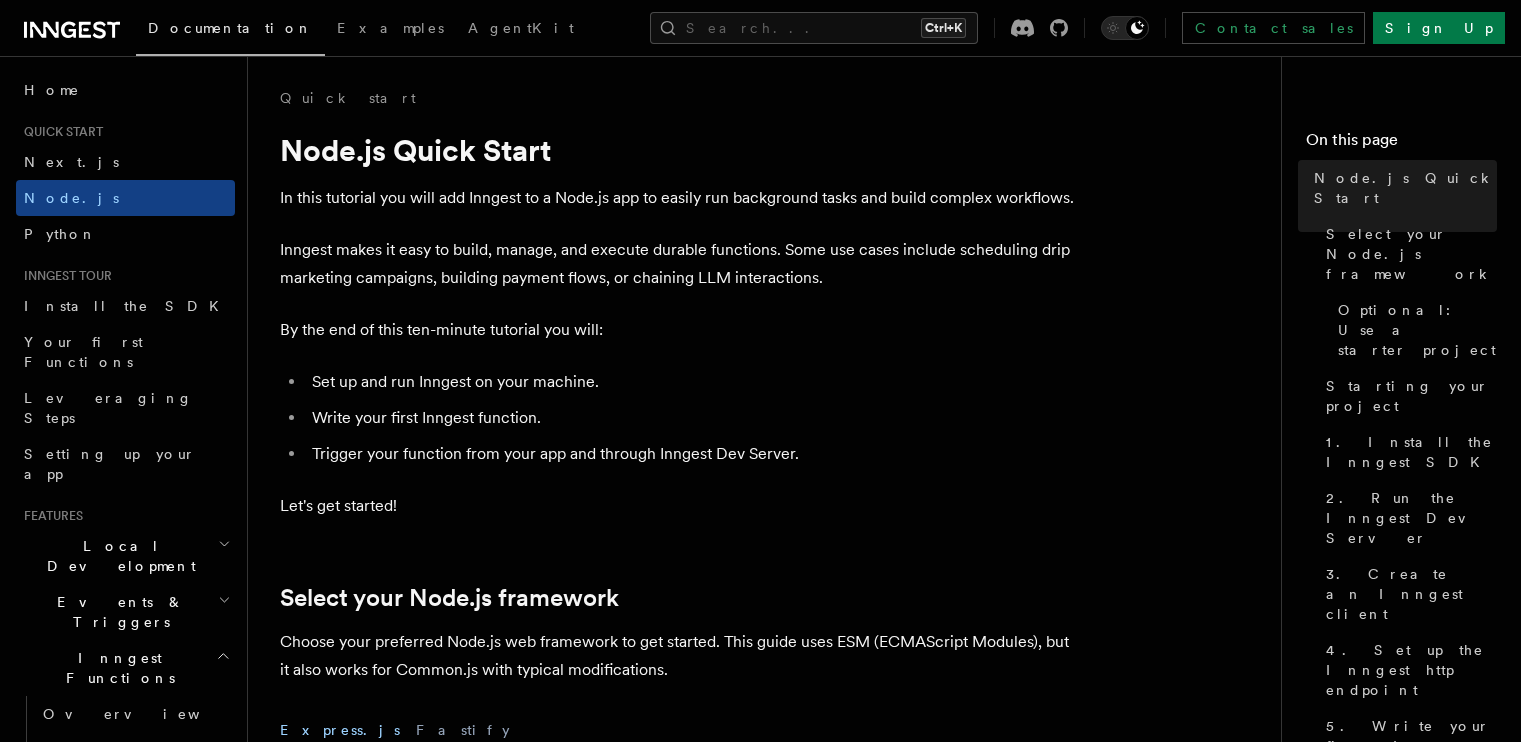 scroll, scrollTop: 0, scrollLeft: 0, axis: both 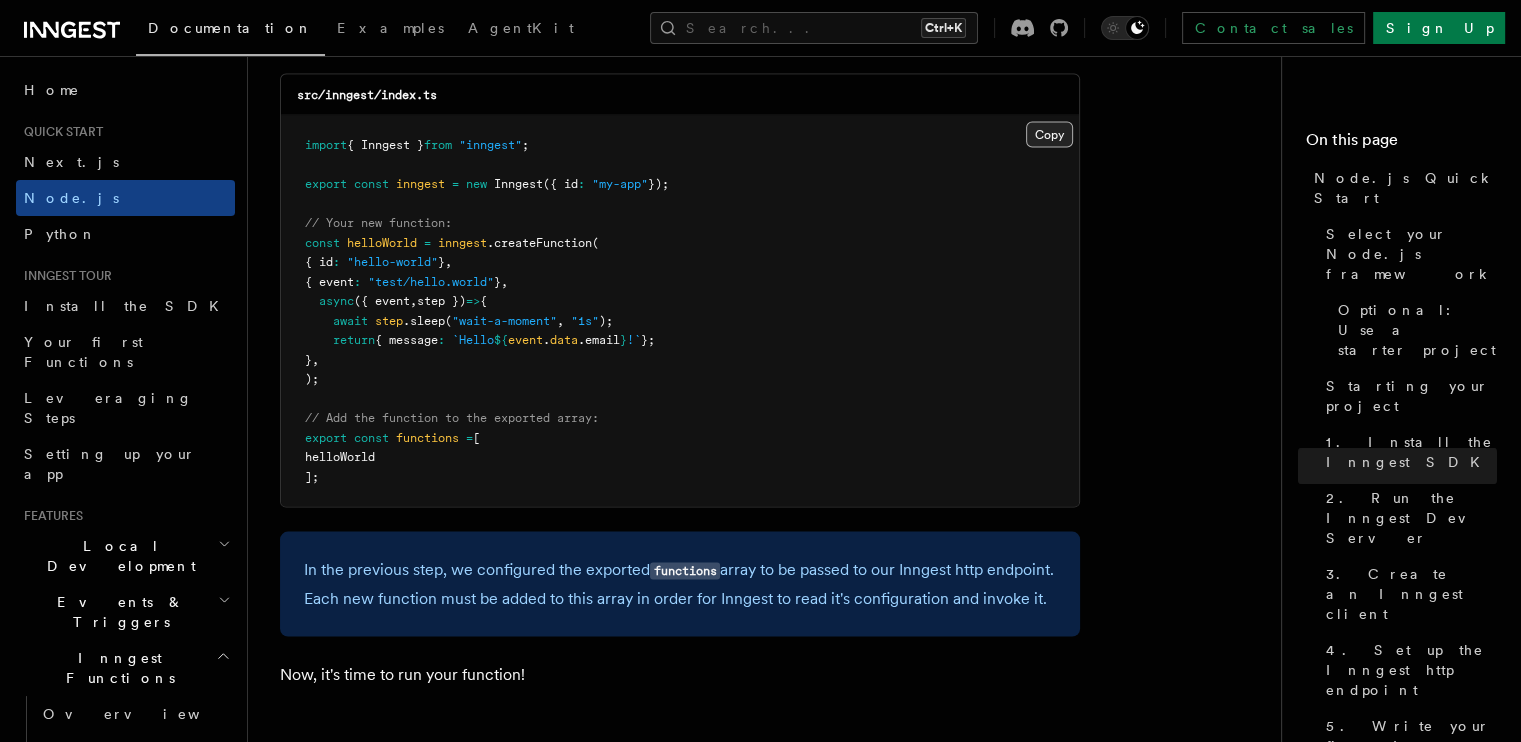 click on "Copy Copied" at bounding box center [1049, 135] 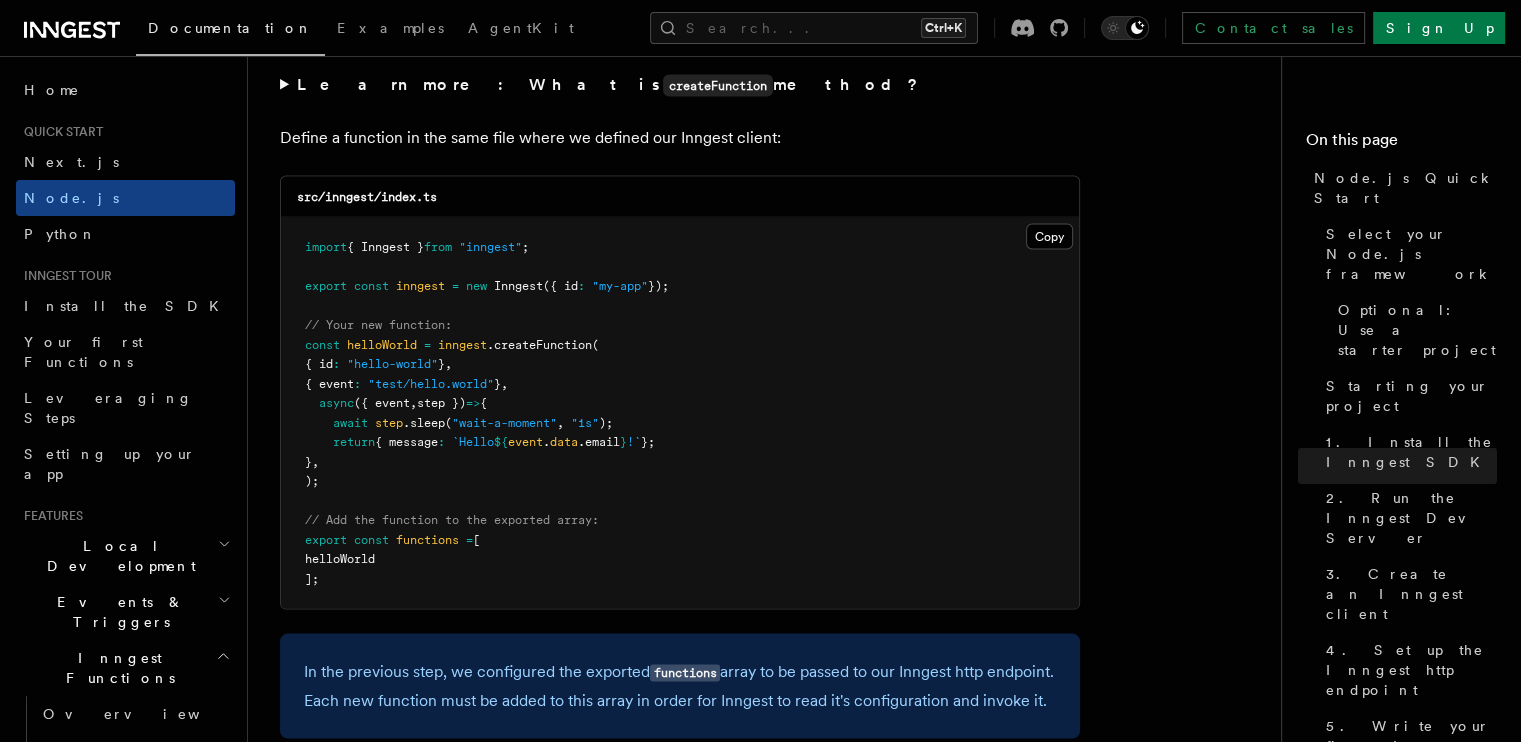 scroll, scrollTop: 3971, scrollLeft: 0, axis: vertical 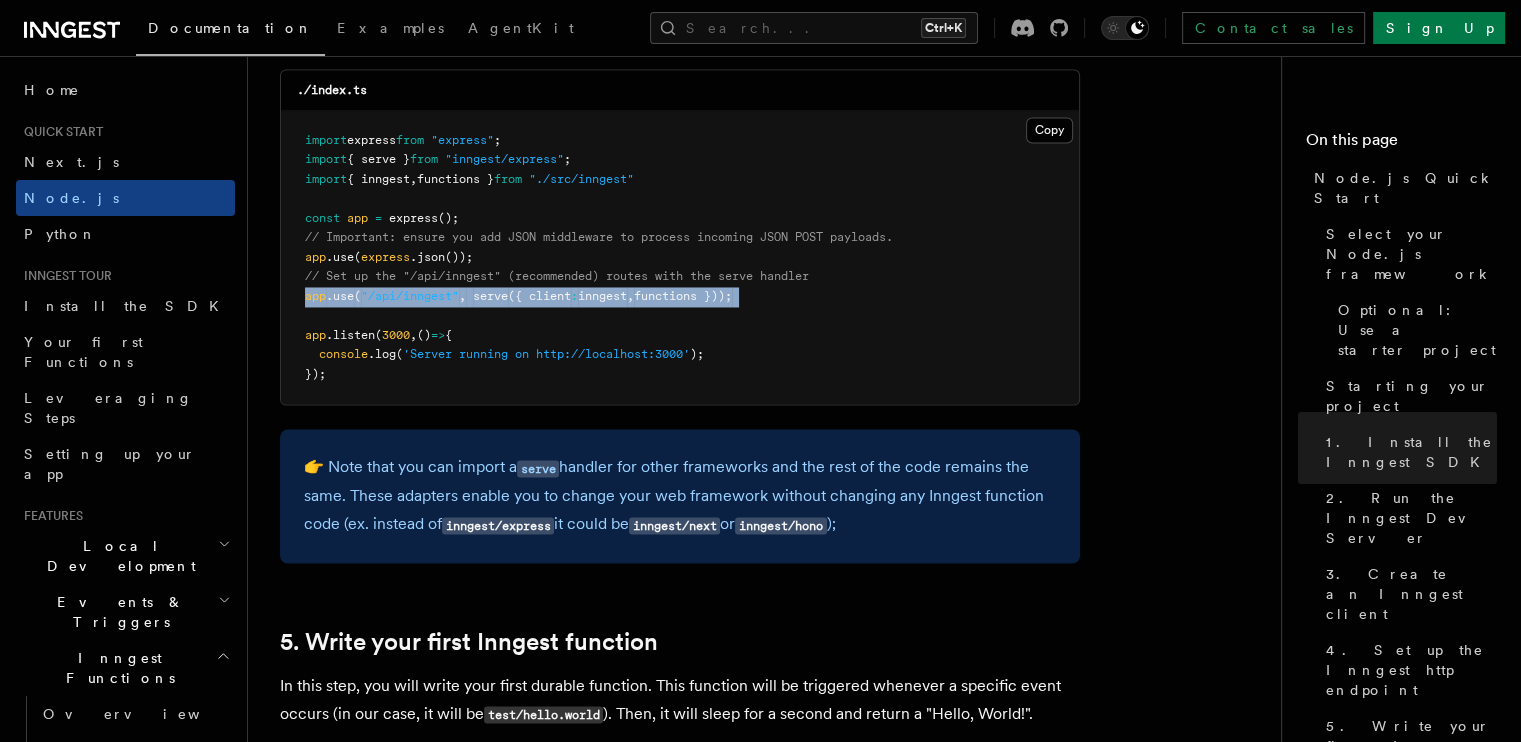 drag, startPoint x: 351, startPoint y: 287, endPoint x: 292, endPoint y: 269, distance: 61.68468 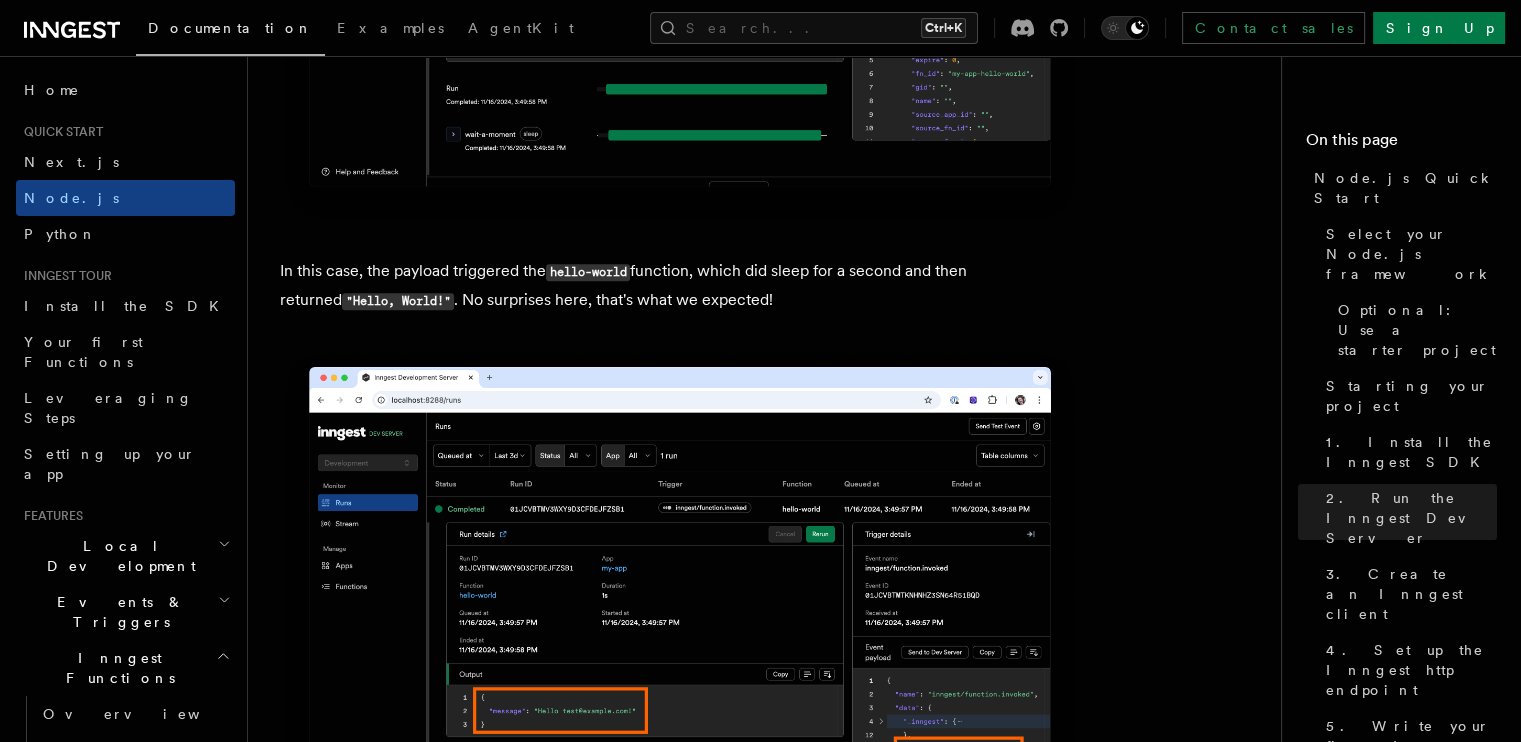 scroll, scrollTop: 8342, scrollLeft: 0, axis: vertical 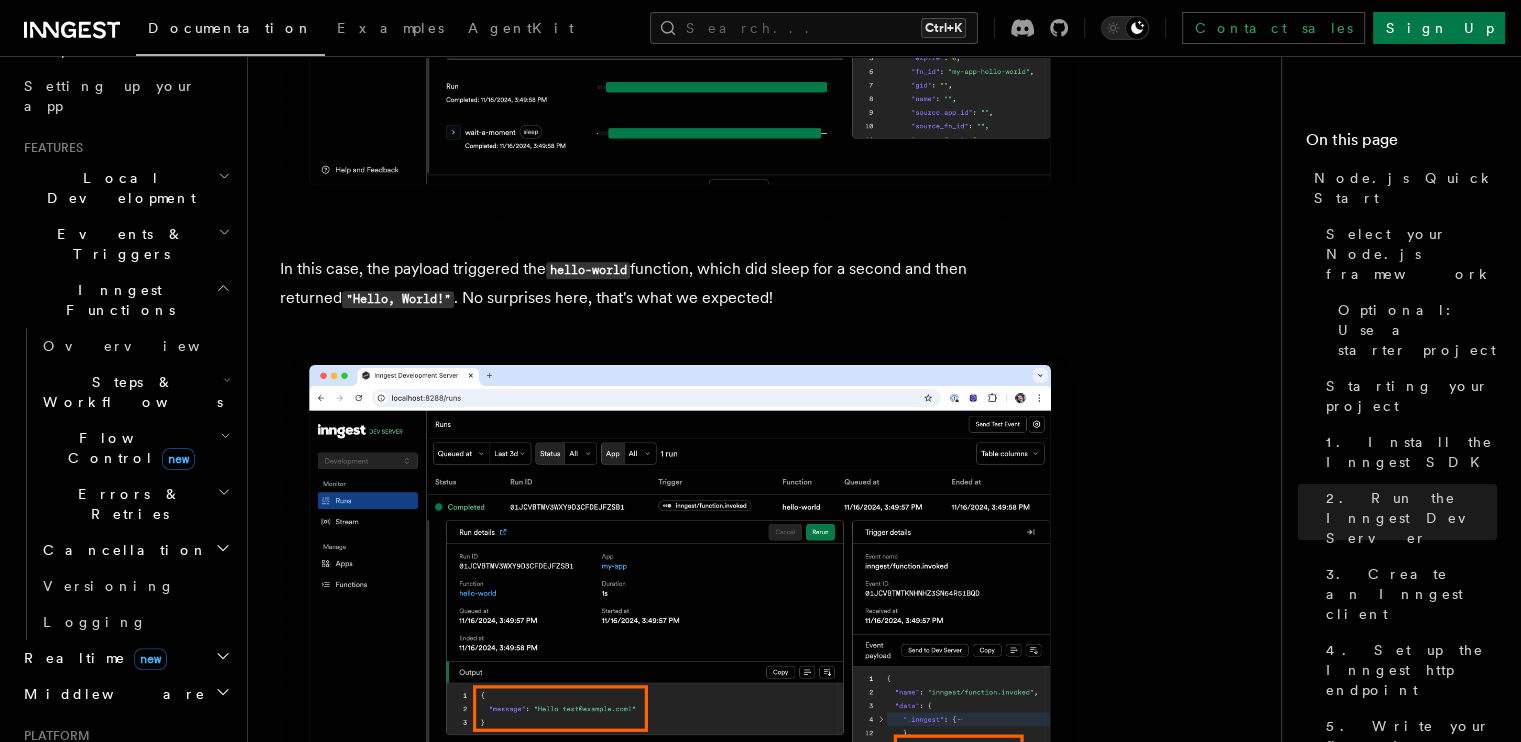 click on "Inngest Functions" at bounding box center [116, 300] 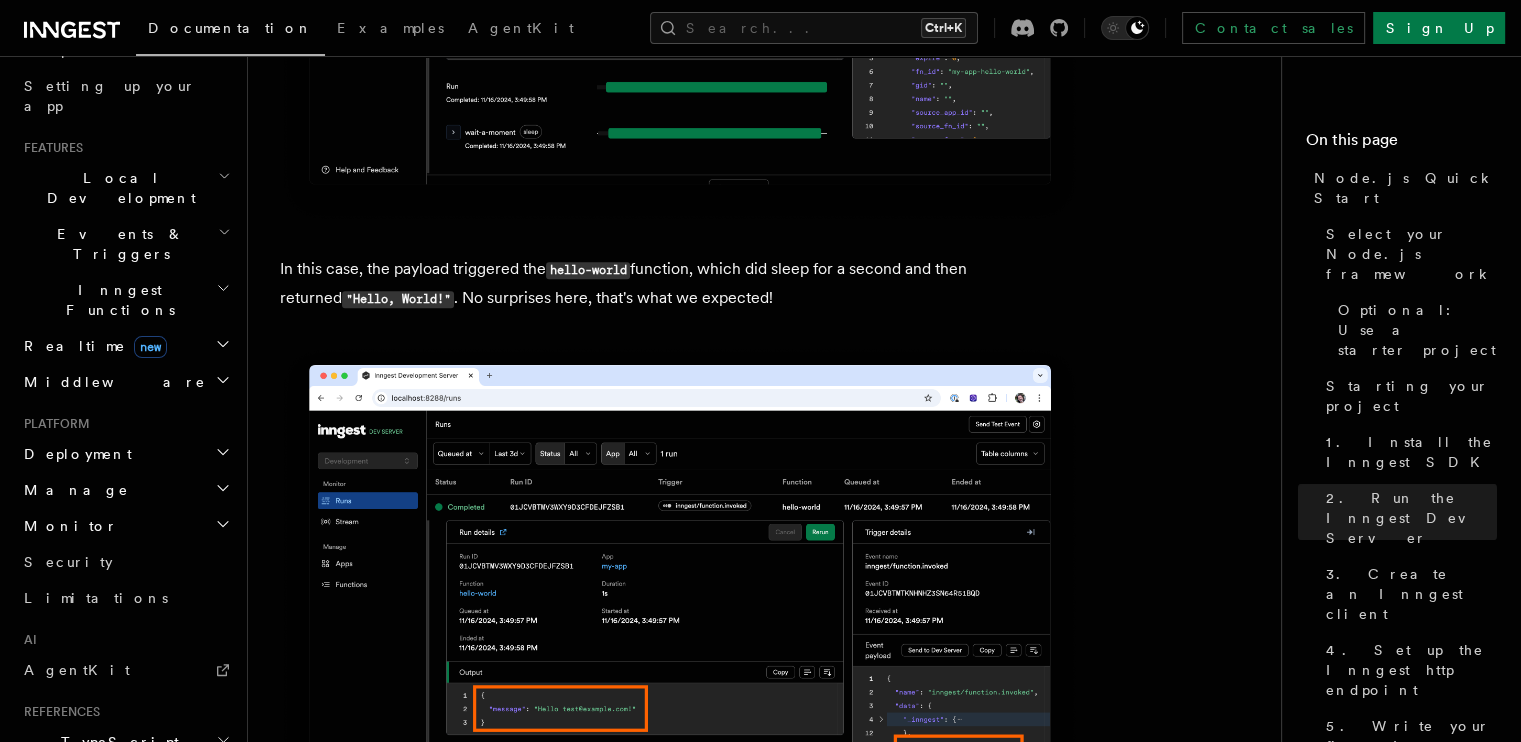 click on "Inngest Functions" at bounding box center [116, 300] 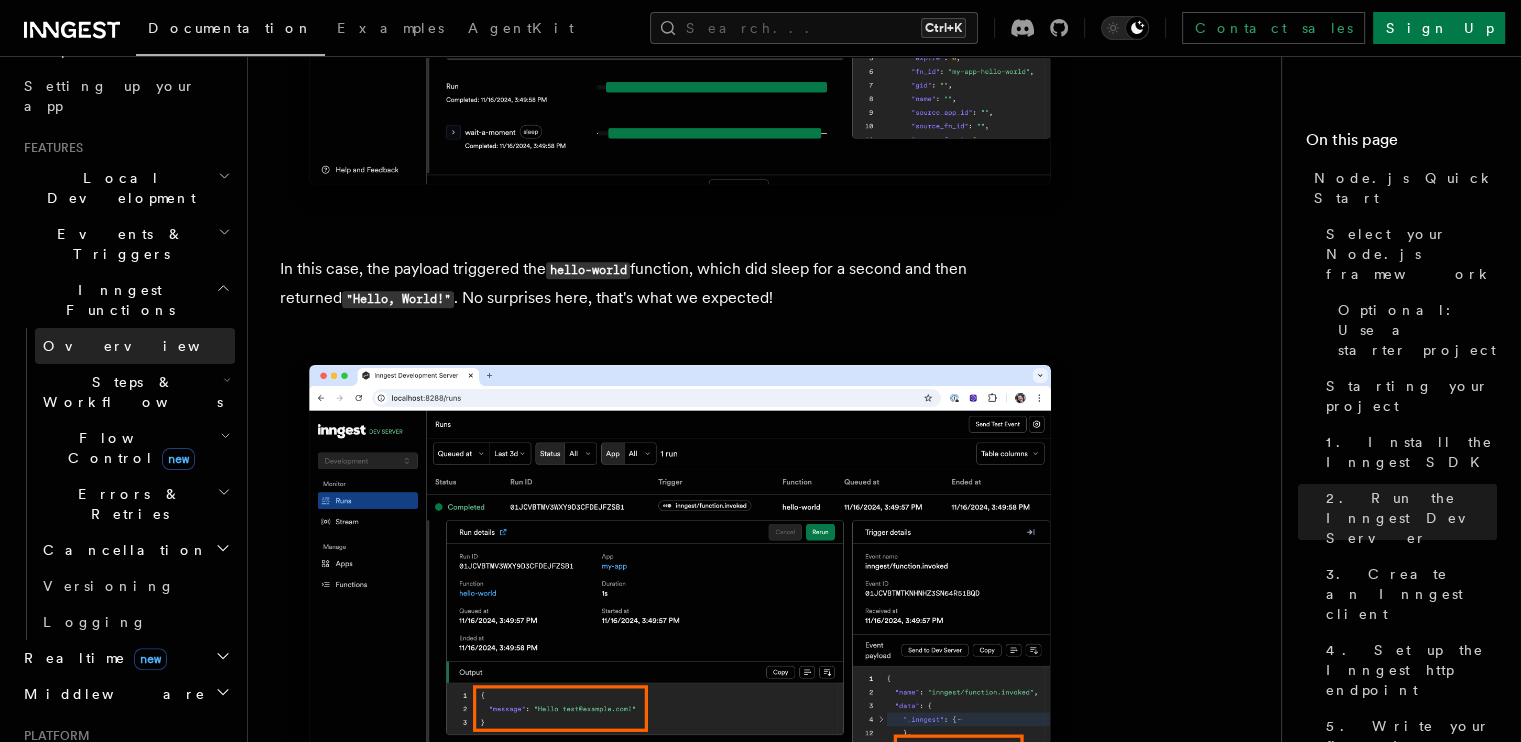 click on "Overview" at bounding box center (146, 346) 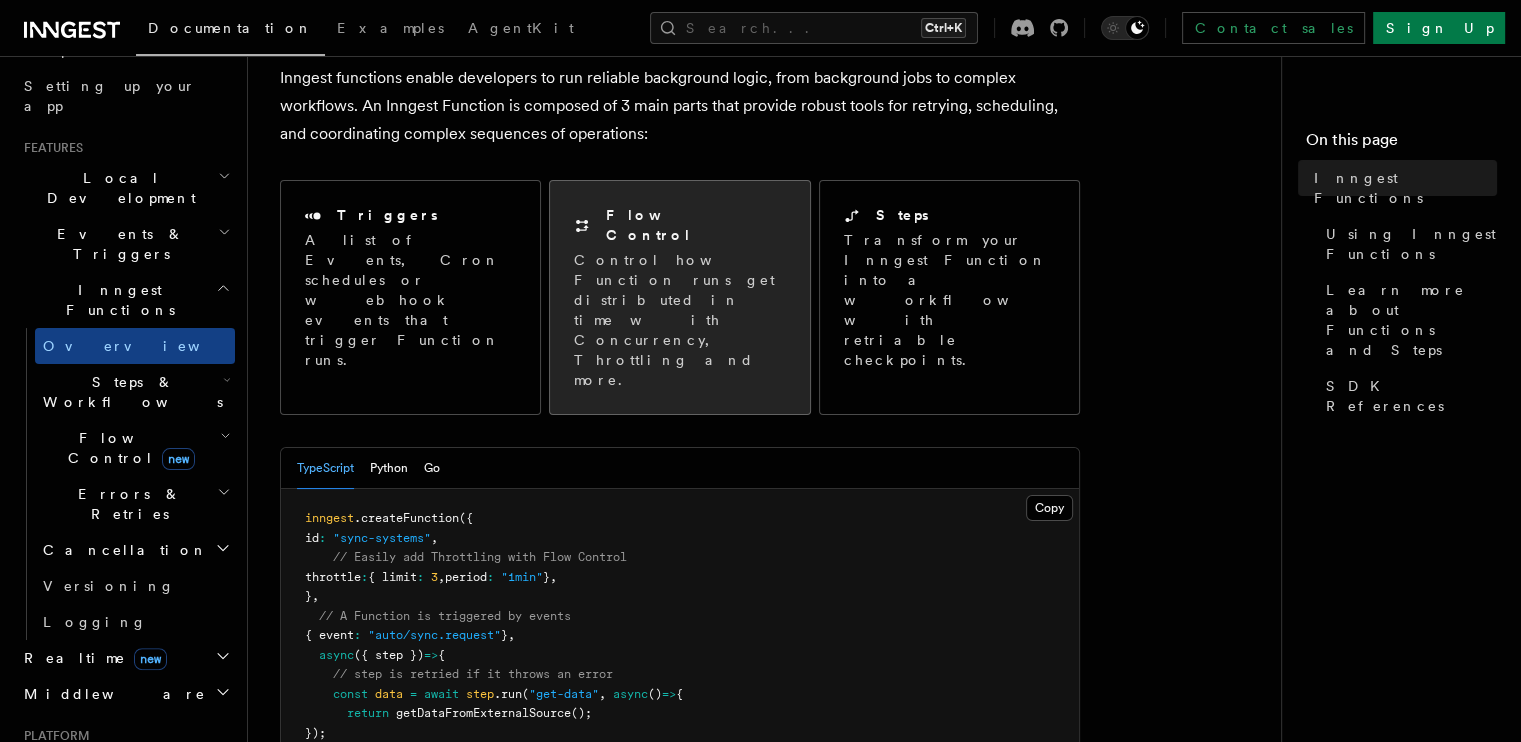 scroll, scrollTop: 195, scrollLeft: 0, axis: vertical 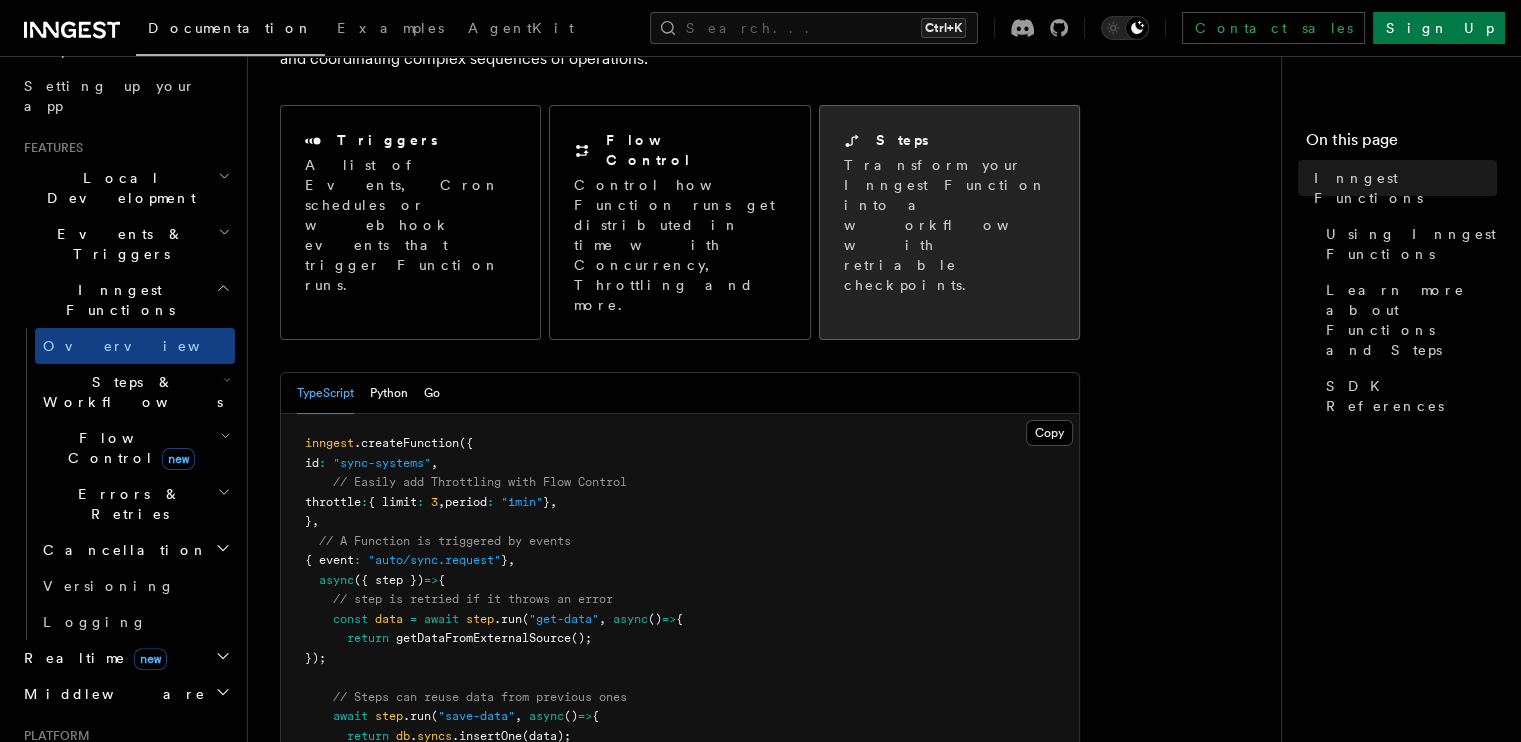 click on "Steps Transform your Inngest Function into a workflow with retriable checkpoints." at bounding box center (949, 212) 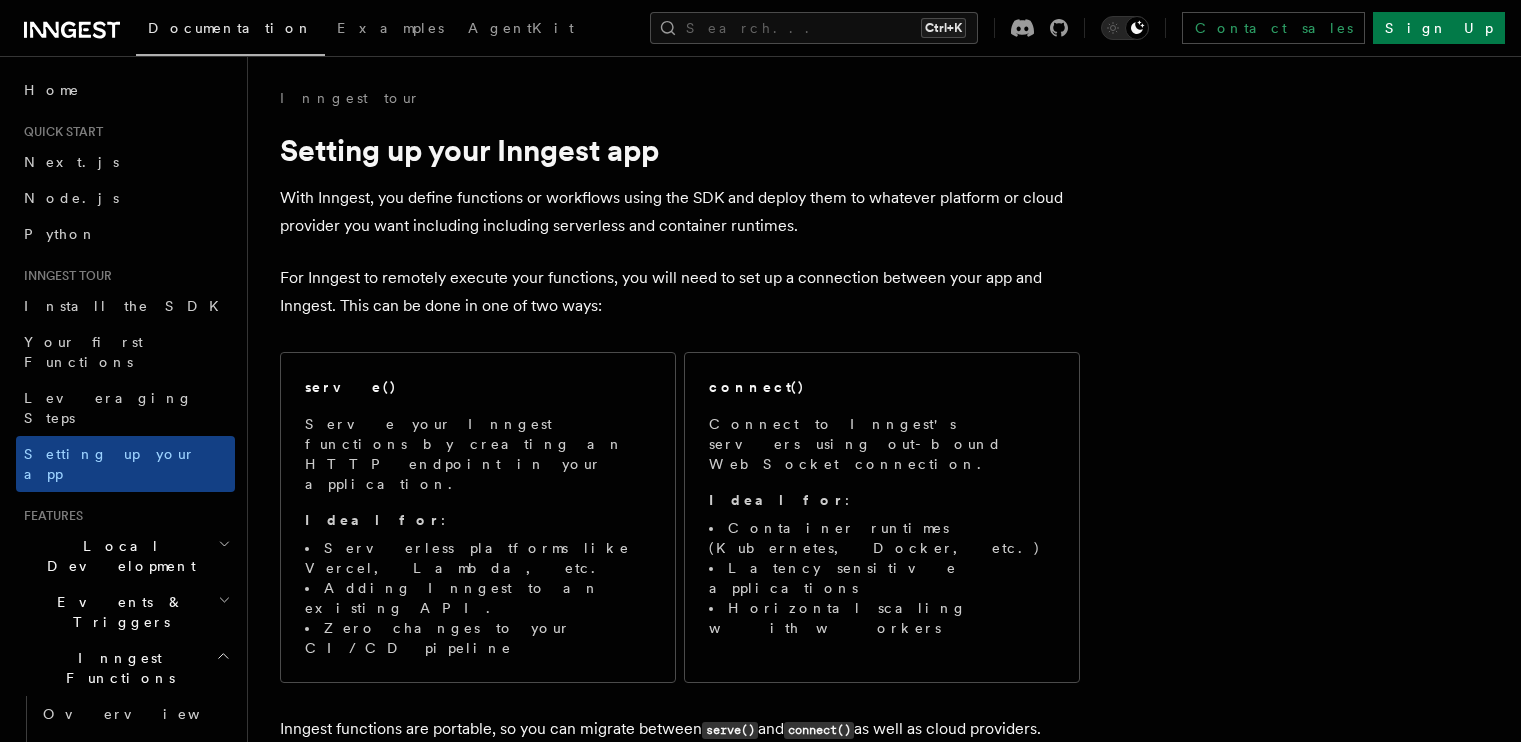 scroll, scrollTop: 535, scrollLeft: 0, axis: vertical 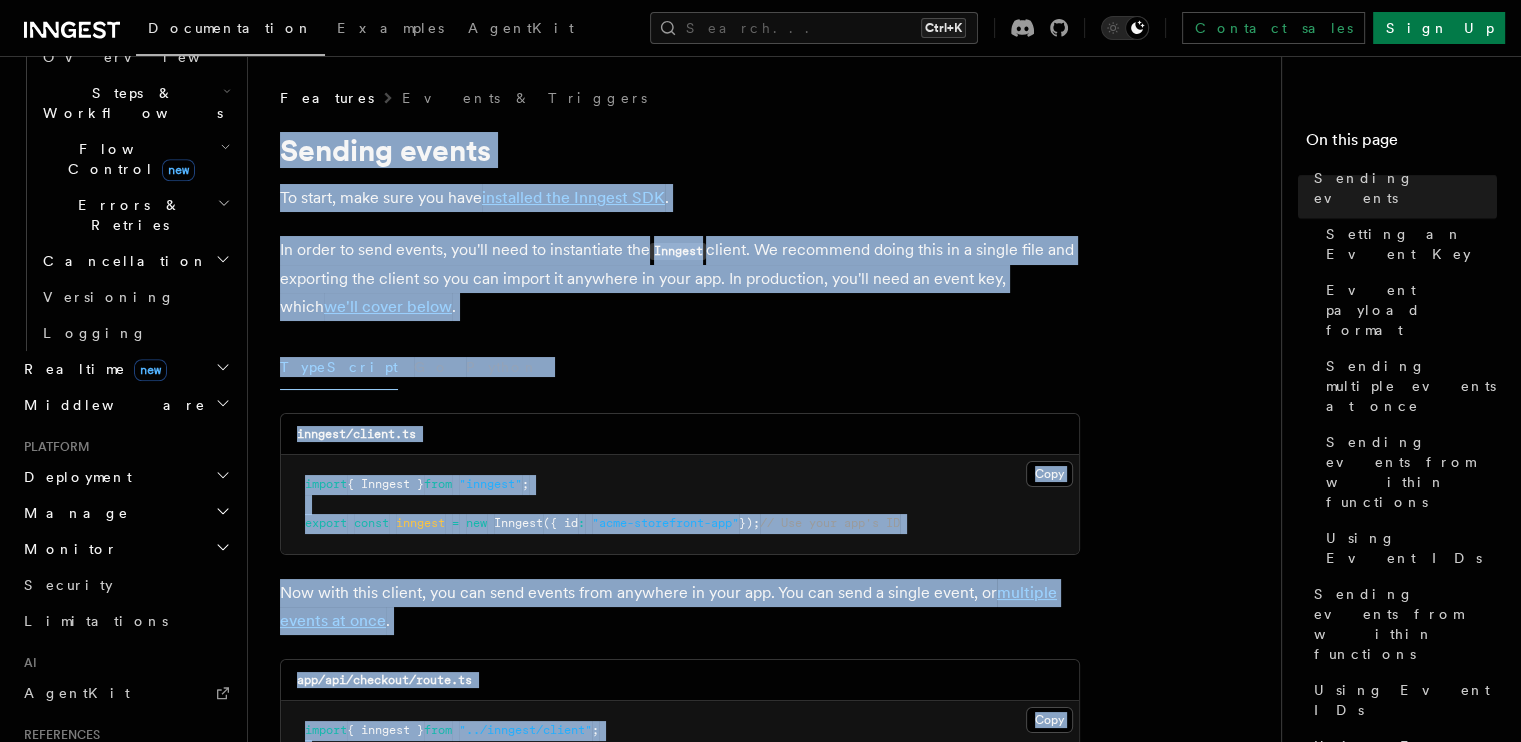 drag, startPoint x: 0, startPoint y: 0, endPoint x: 612, endPoint y: -94, distance: 619.1769 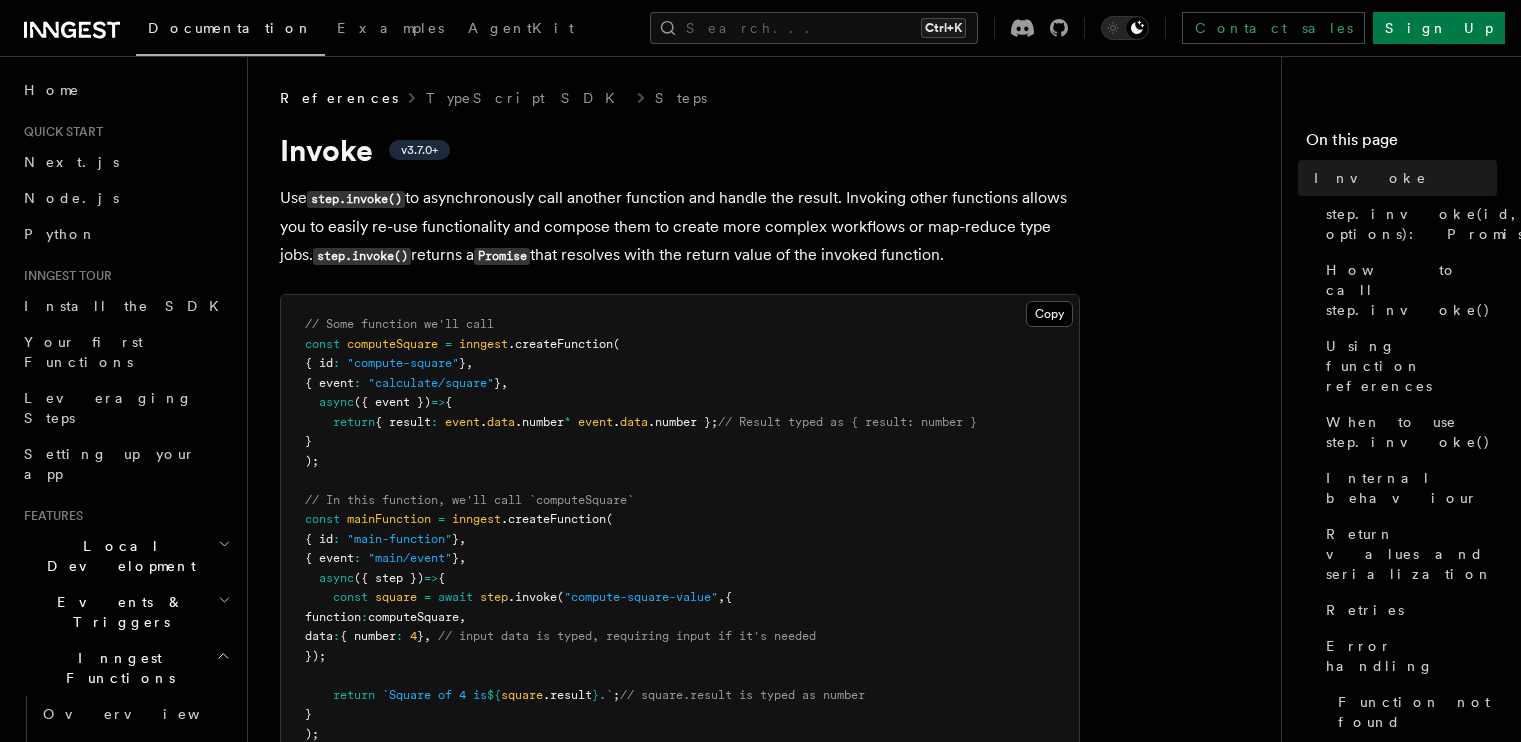 scroll, scrollTop: 0, scrollLeft: 0, axis: both 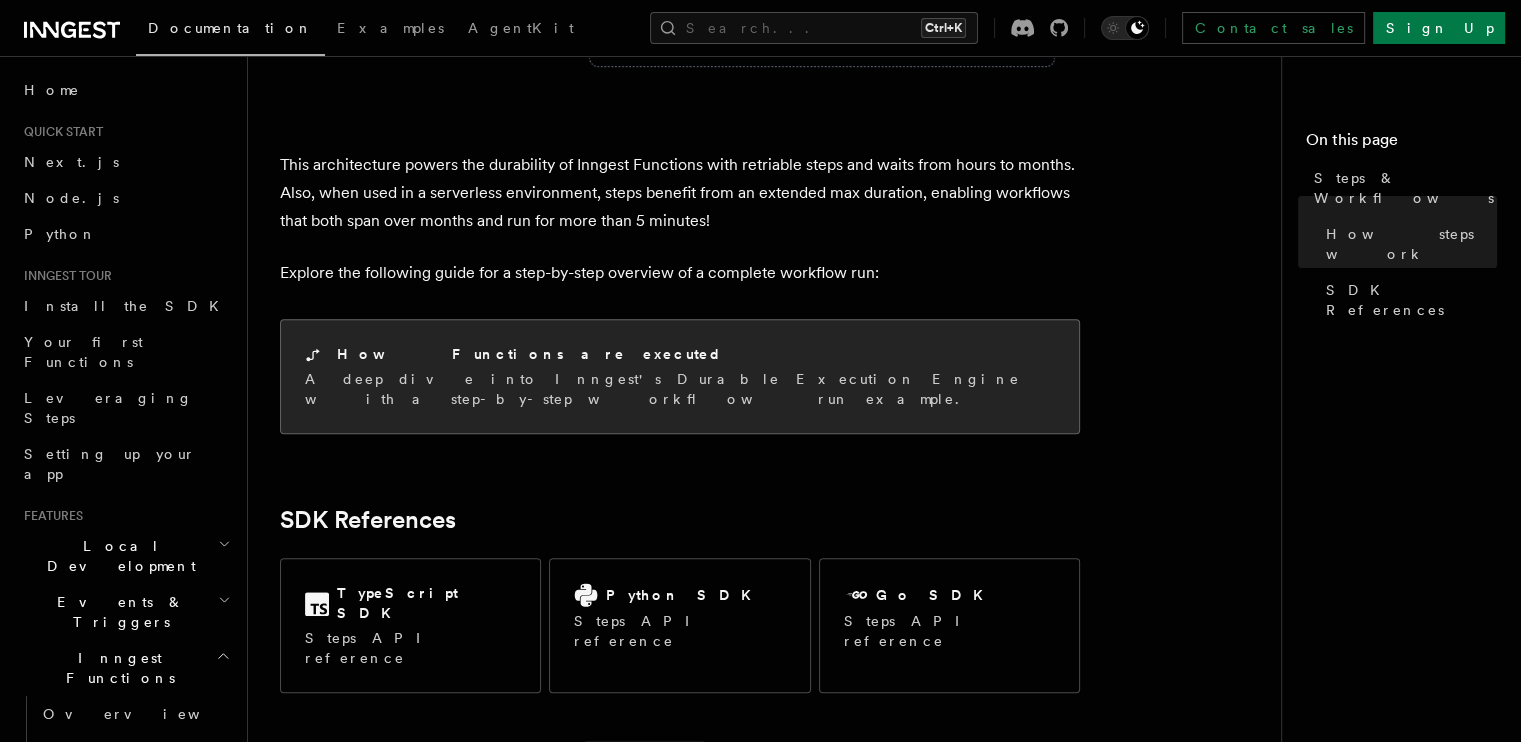 click on "How Functions are executed" at bounding box center (680, 354) 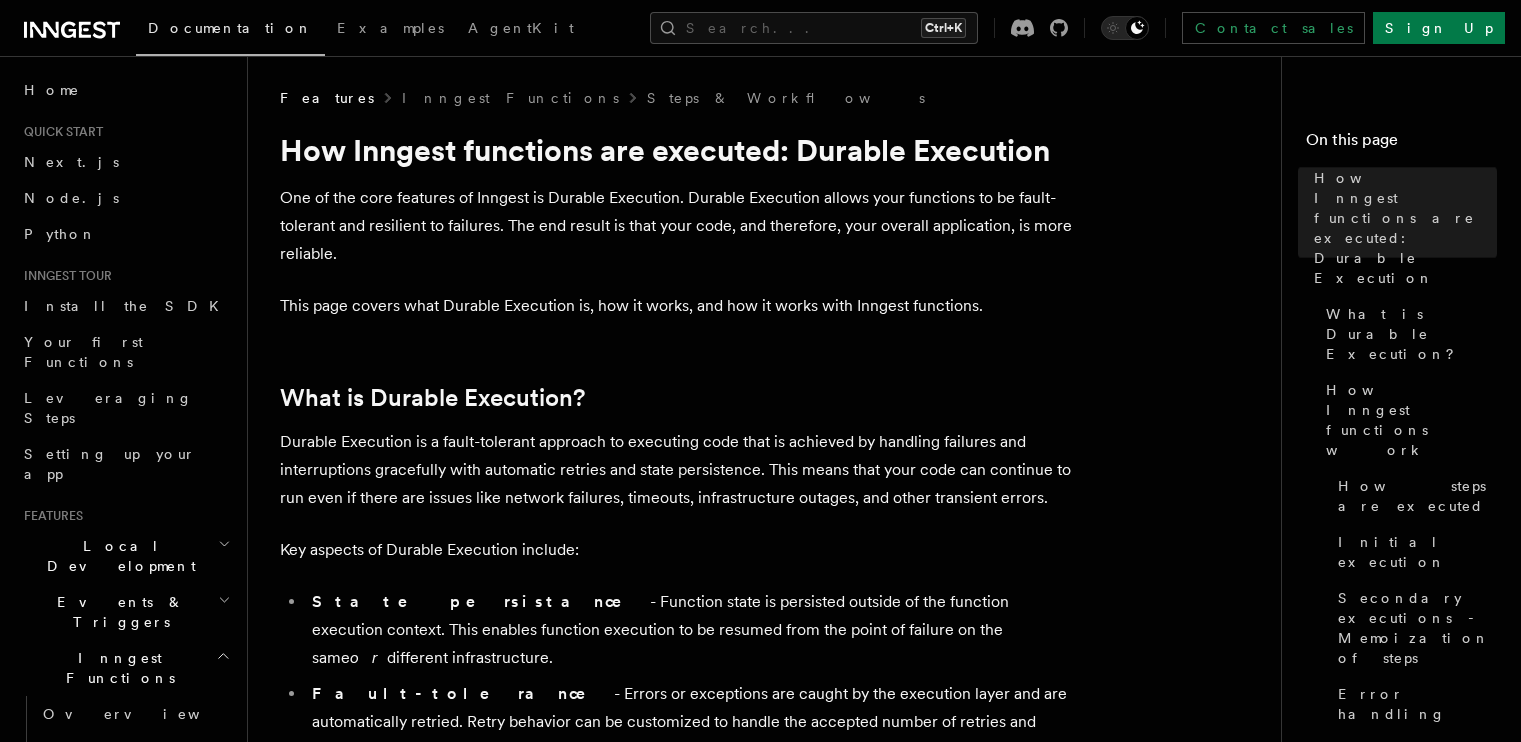 scroll, scrollTop: 500, scrollLeft: 0, axis: vertical 